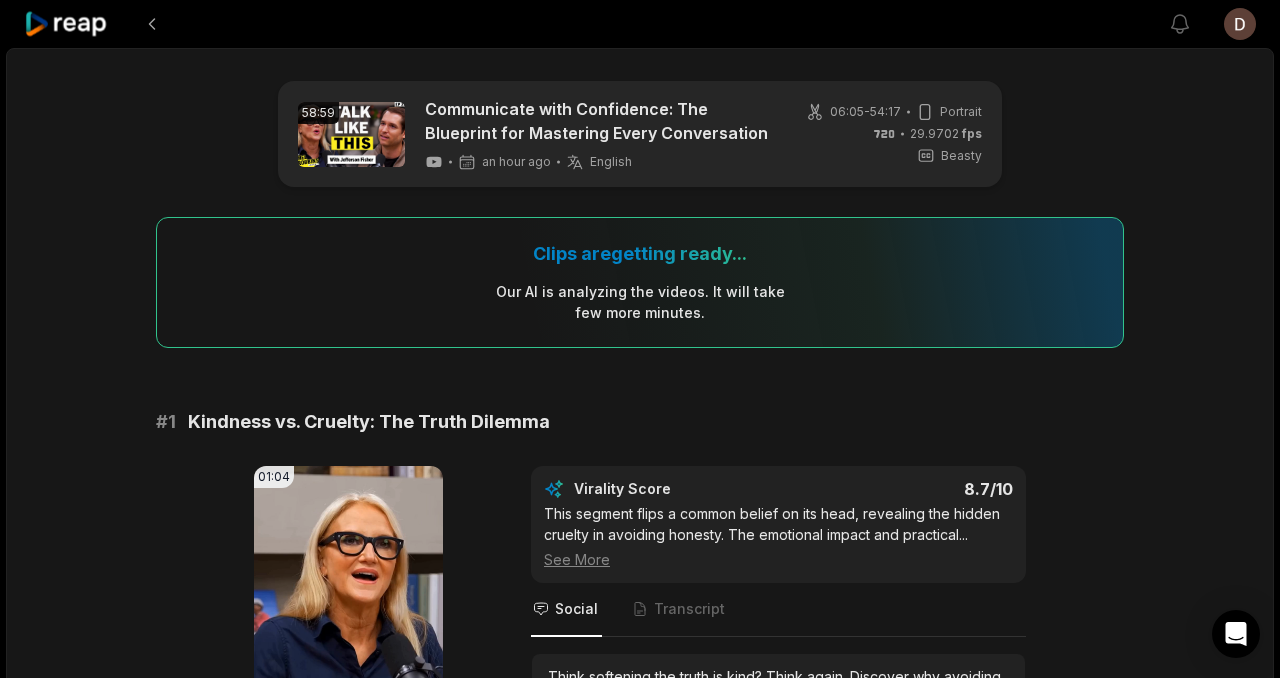 scroll, scrollTop: 312, scrollLeft: 0, axis: vertical 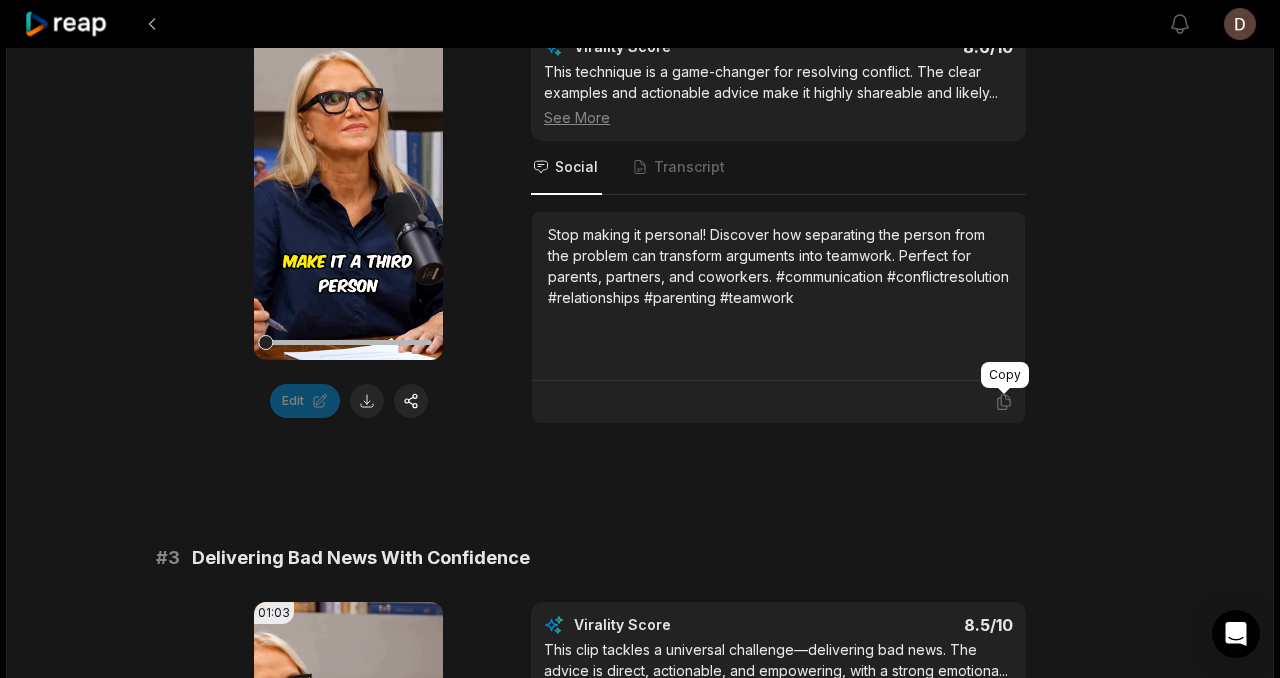click 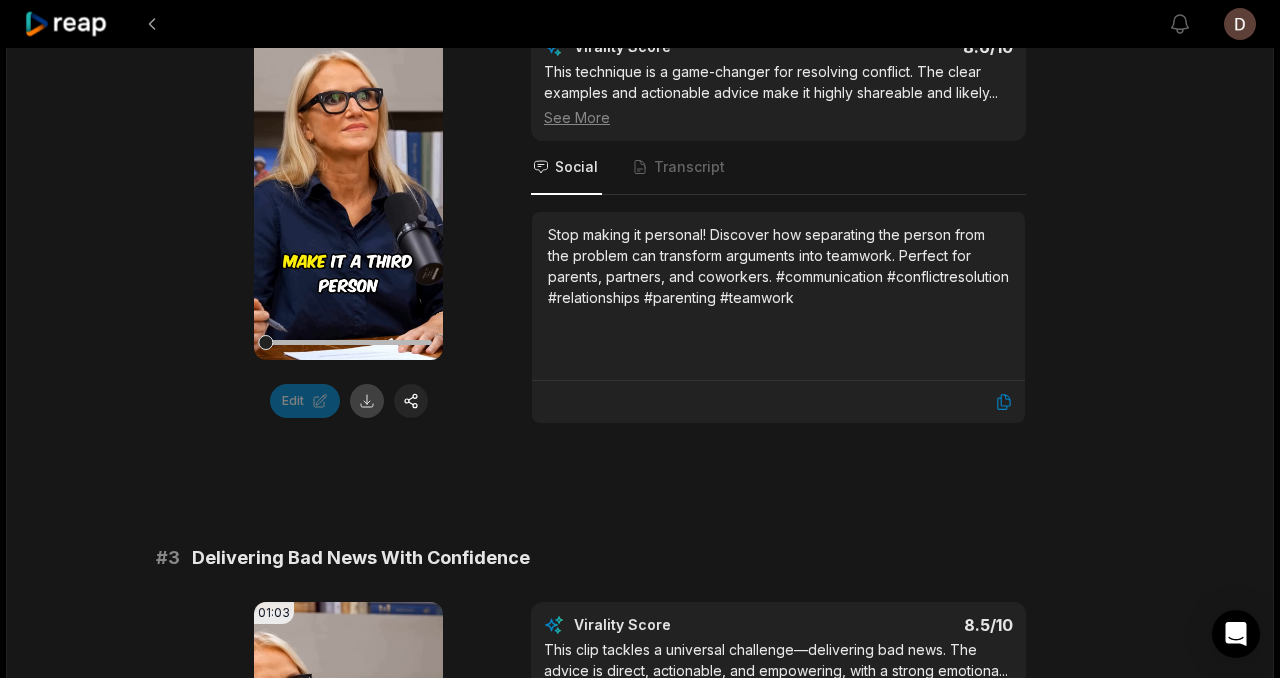 click at bounding box center [367, 401] 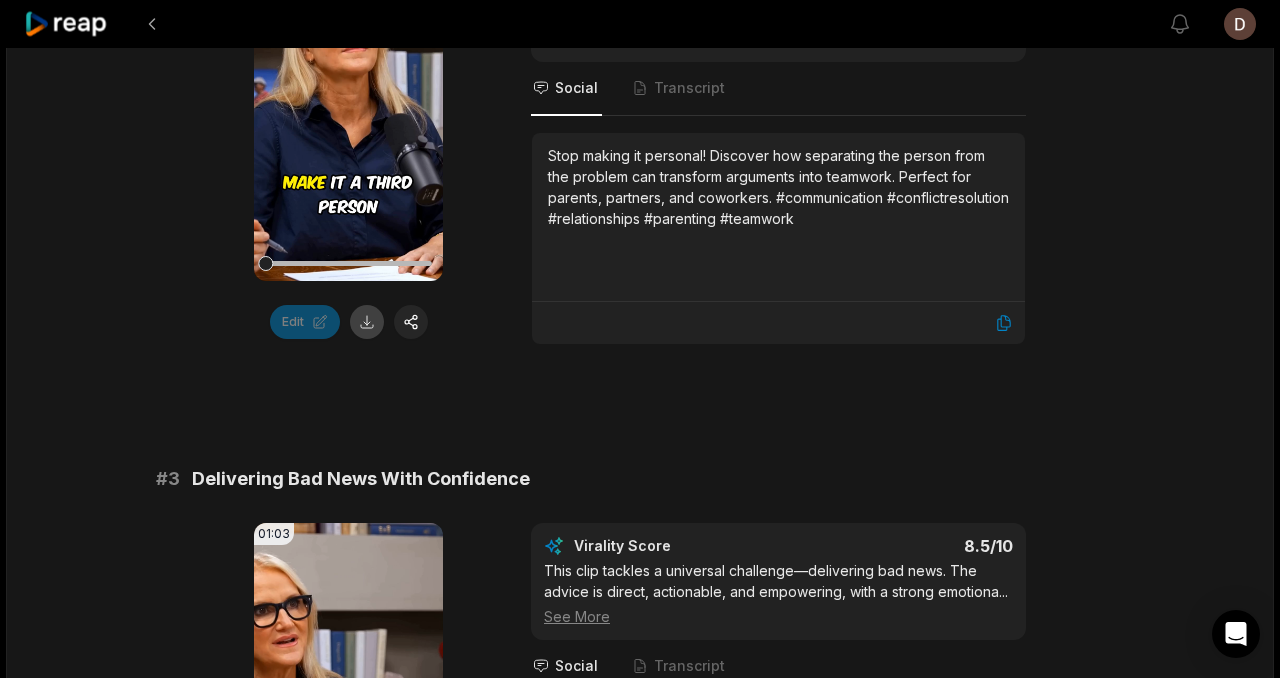 scroll, scrollTop: 1521, scrollLeft: 0, axis: vertical 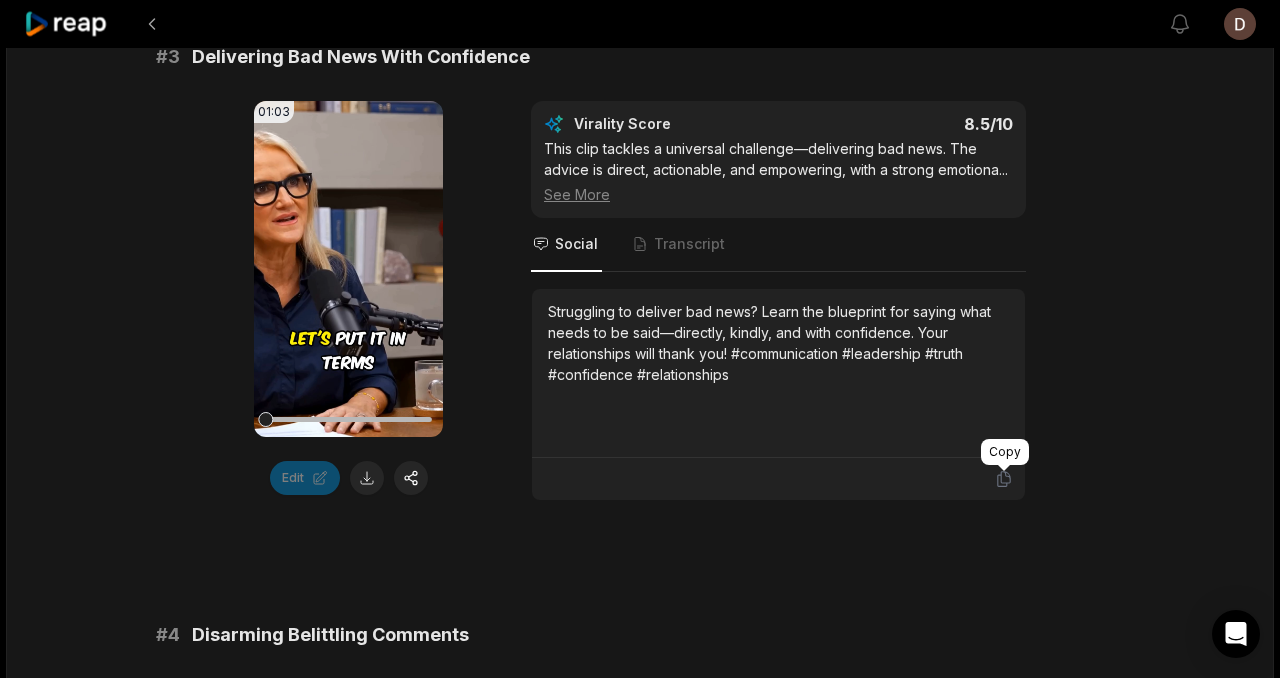 click 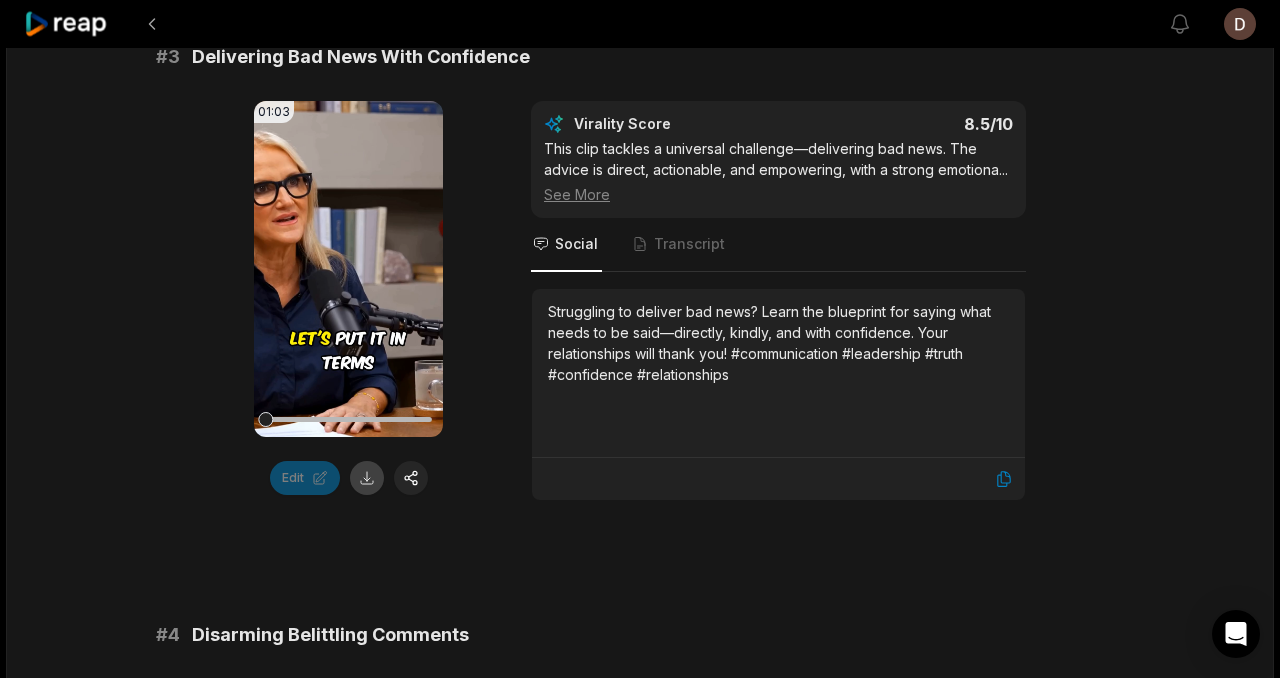 click at bounding box center (367, 478) 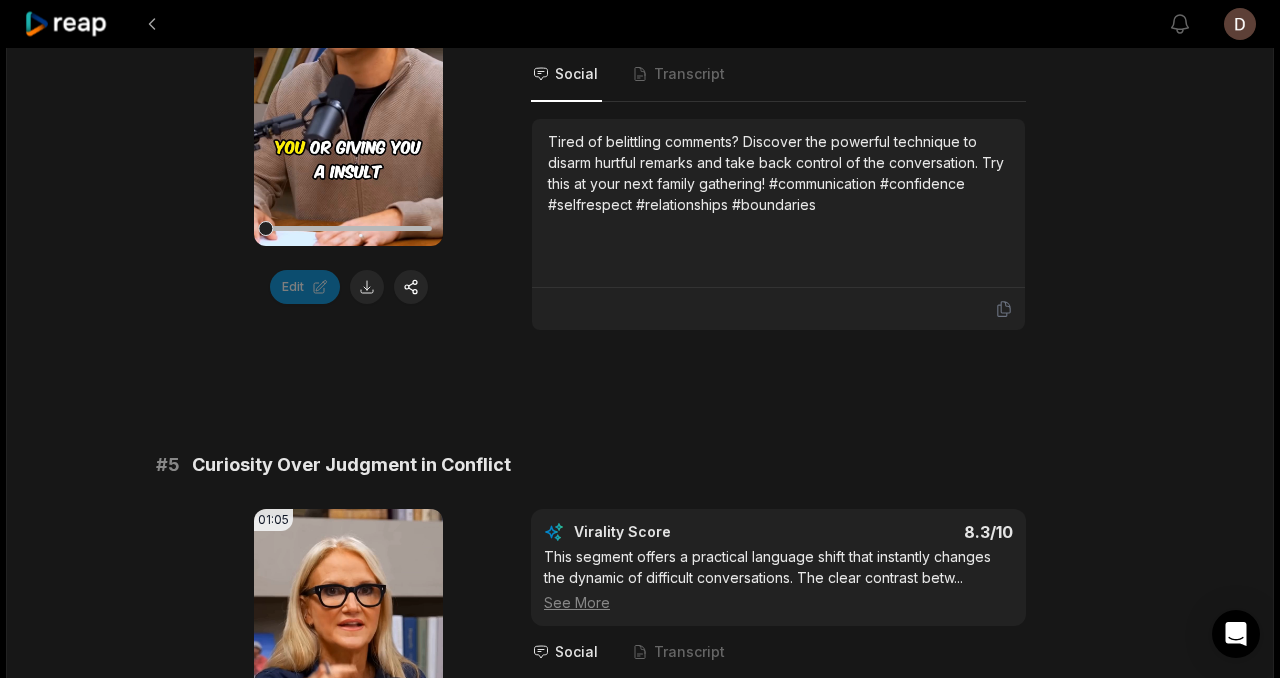 scroll, scrollTop: 2299, scrollLeft: 0, axis: vertical 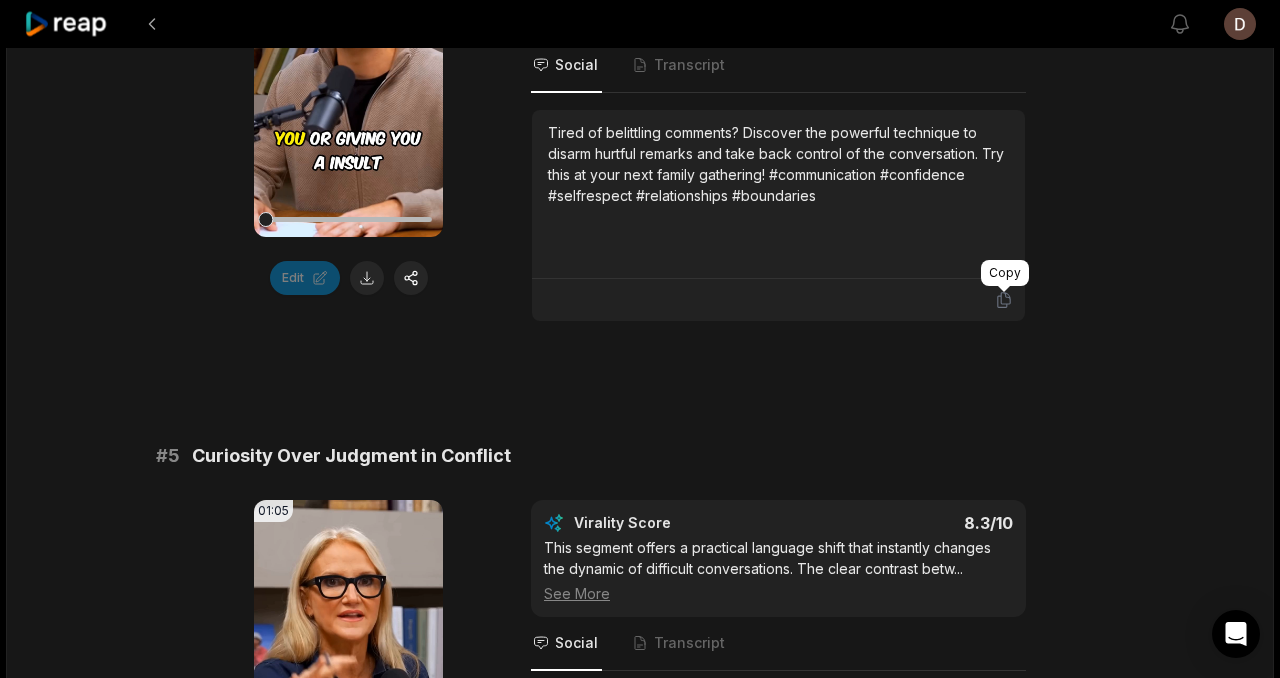 click 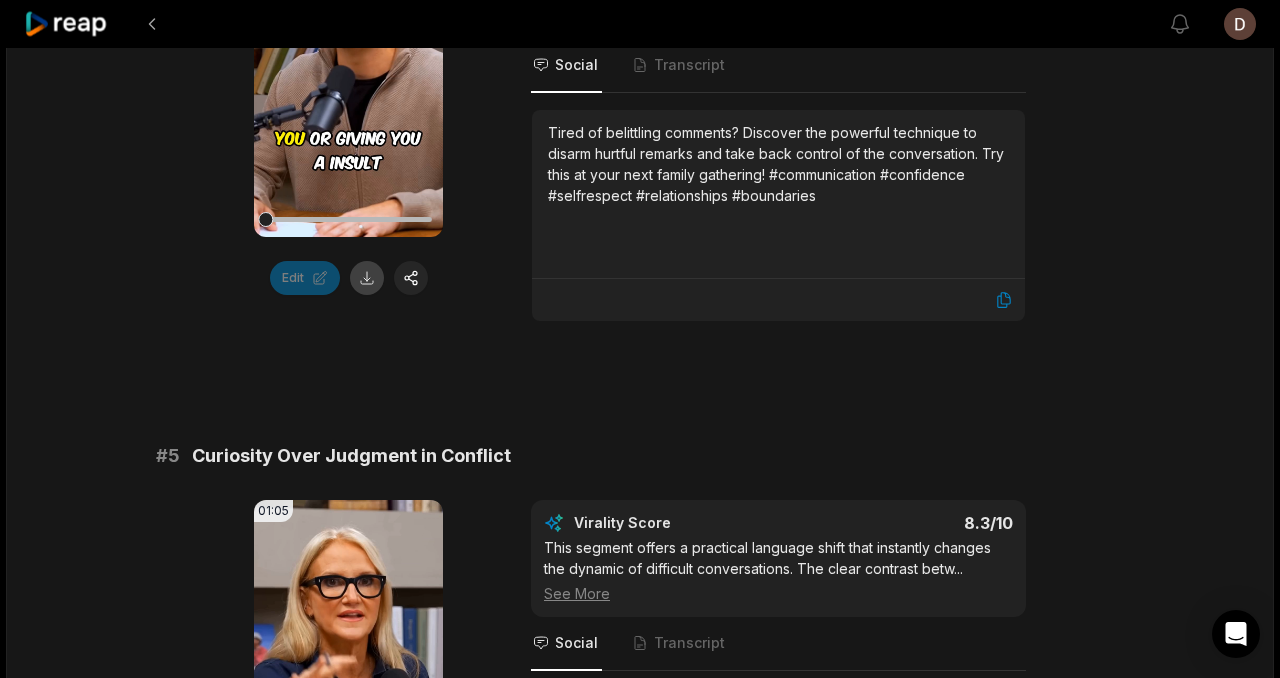 click at bounding box center (367, 278) 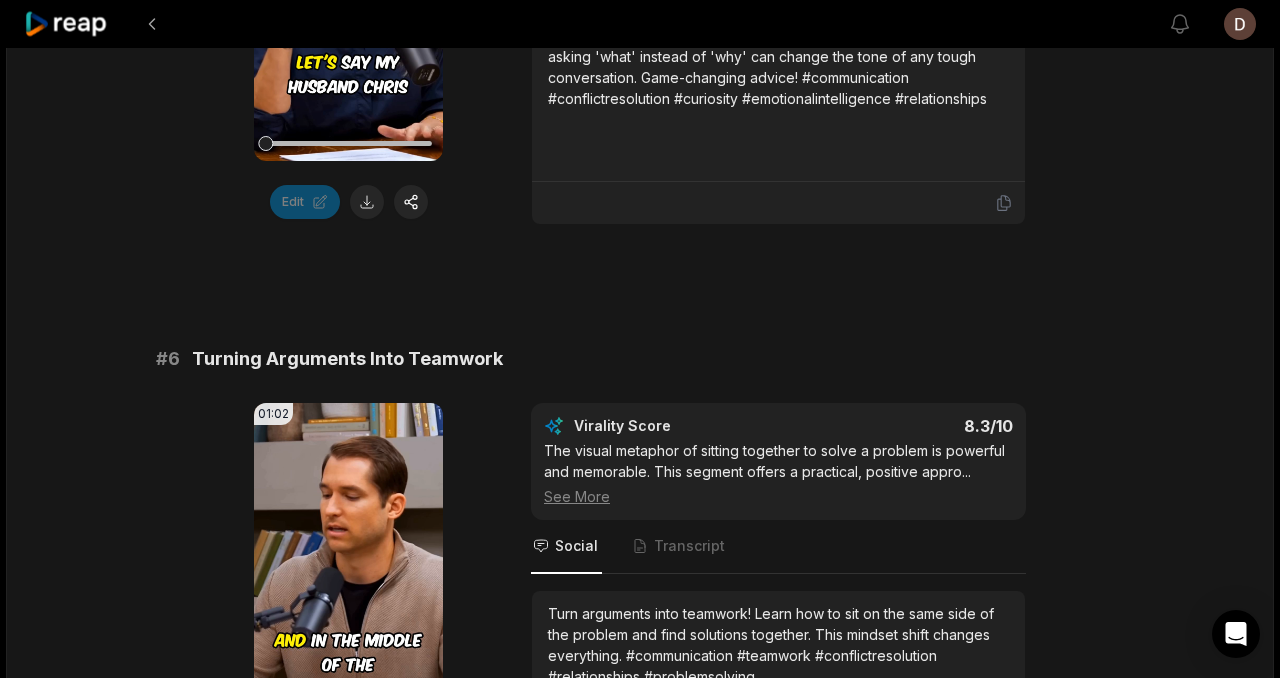 scroll, scrollTop: 2976, scrollLeft: 0, axis: vertical 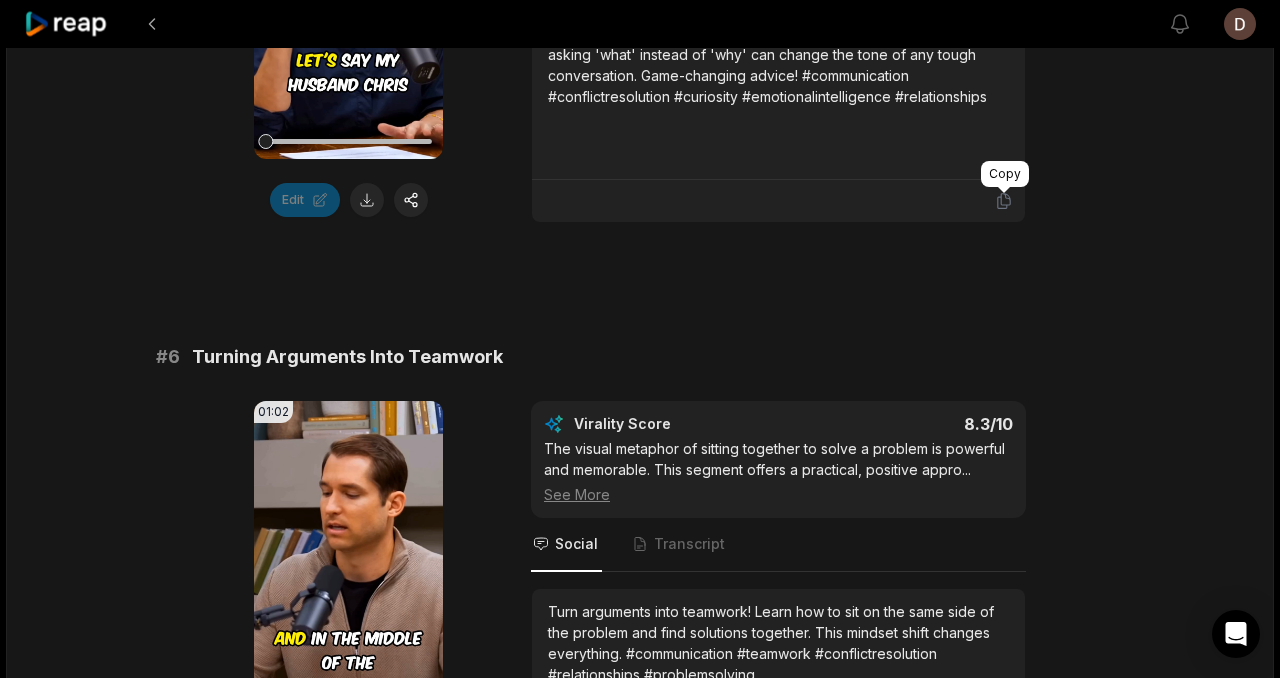 click 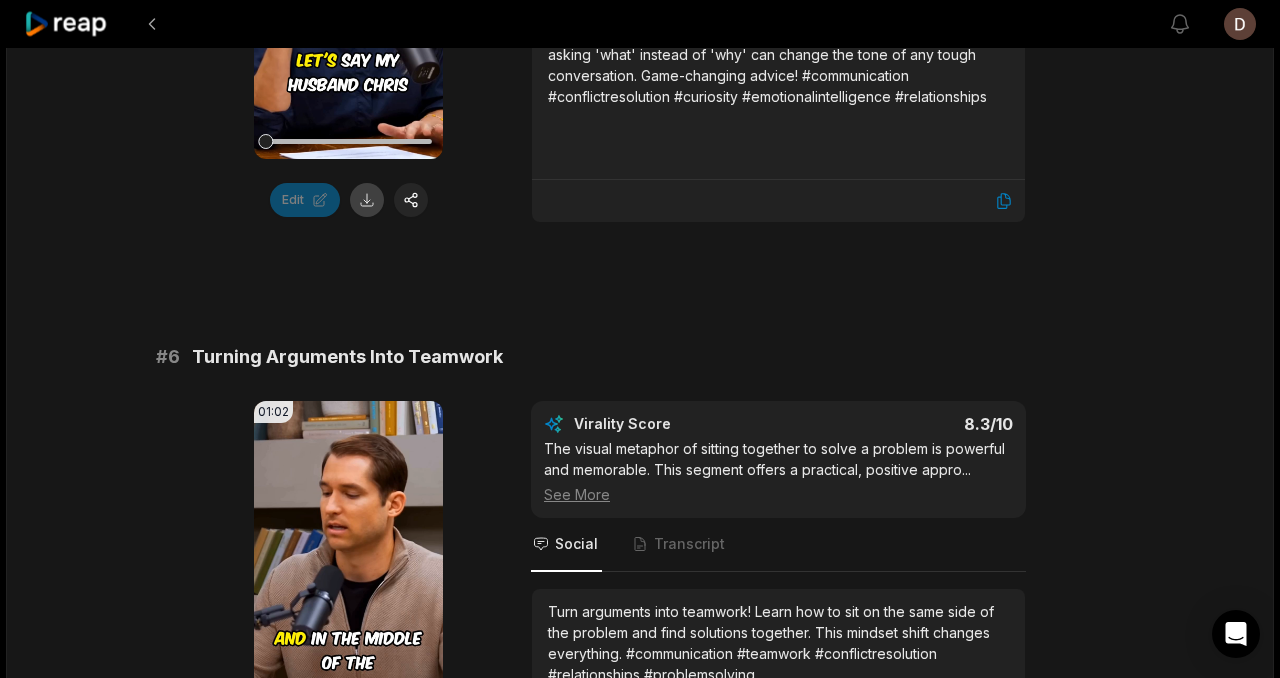 click at bounding box center [367, 200] 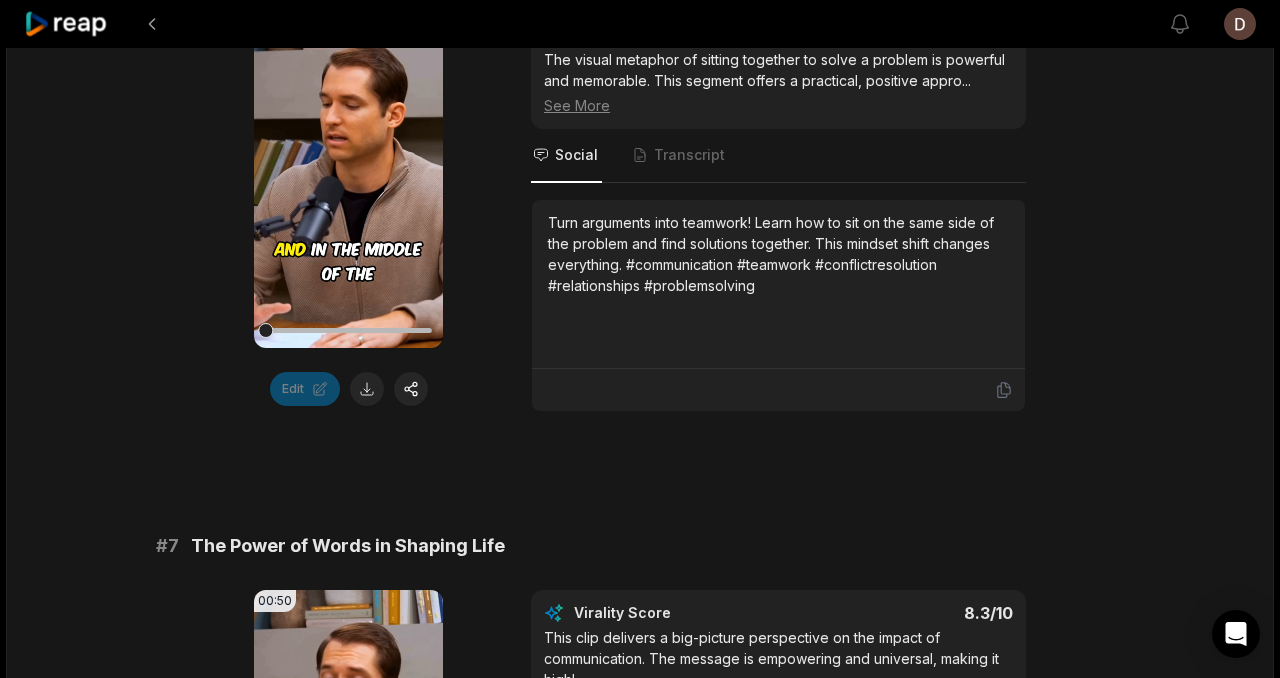 scroll, scrollTop: 3380, scrollLeft: 0, axis: vertical 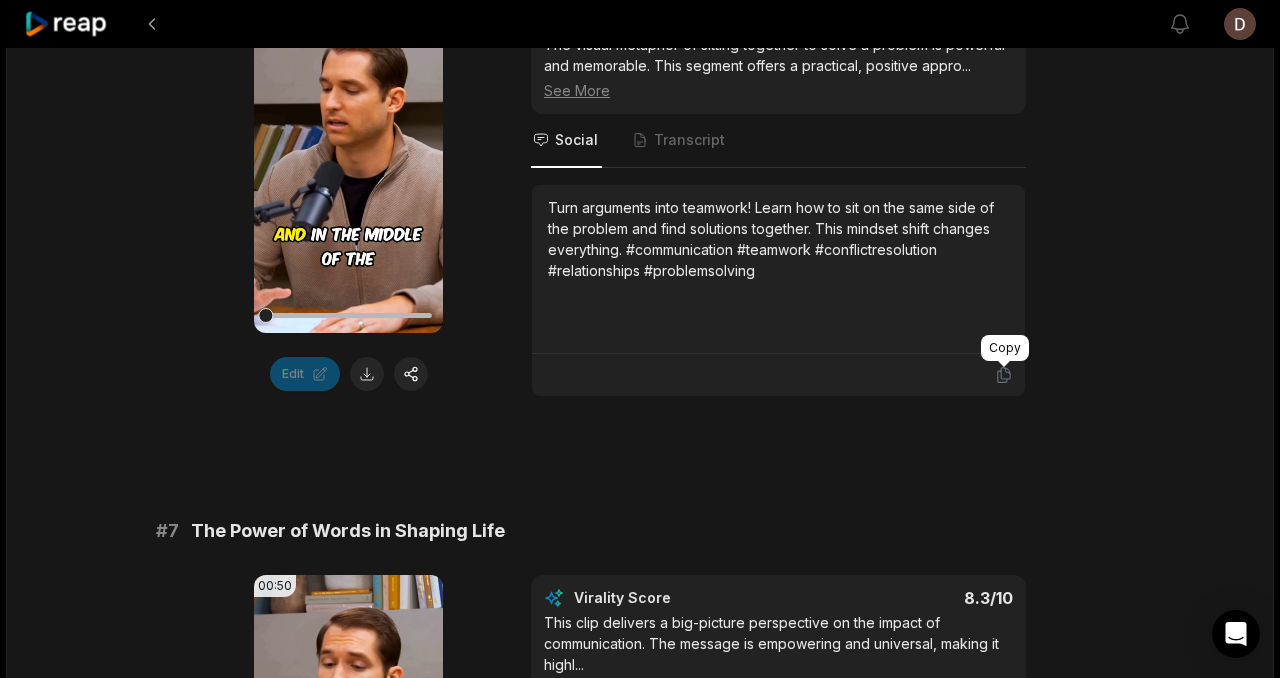 click 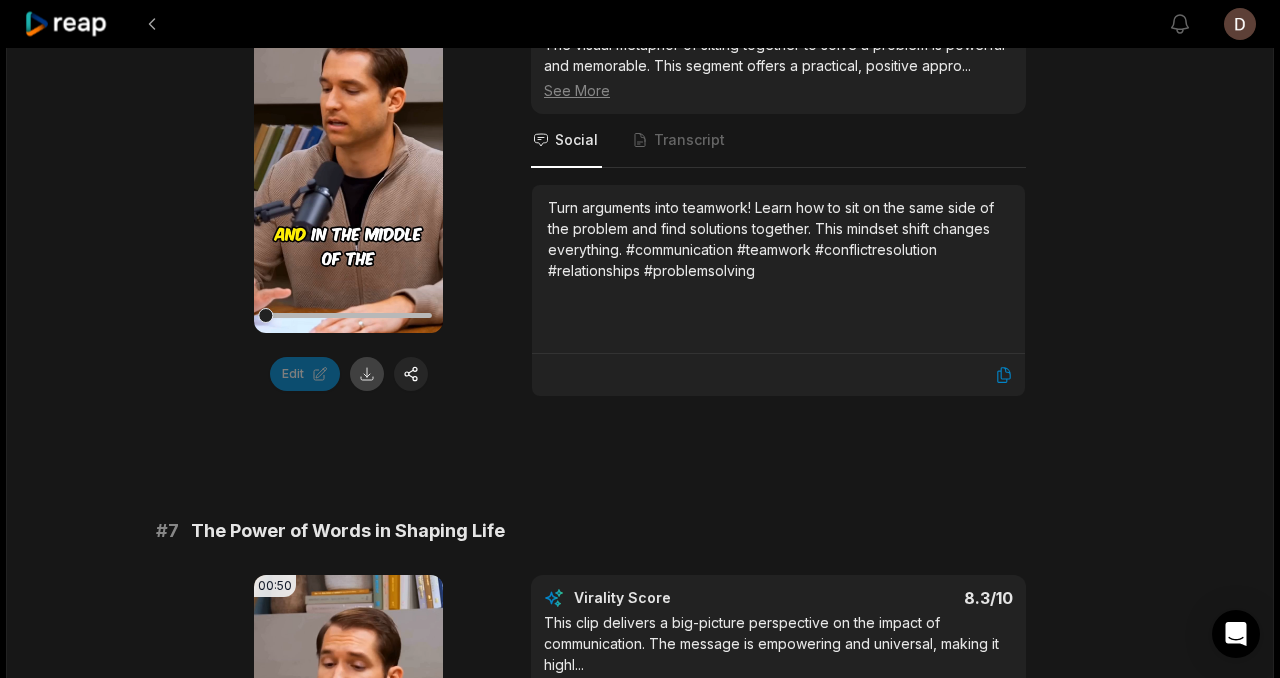 click at bounding box center (367, 374) 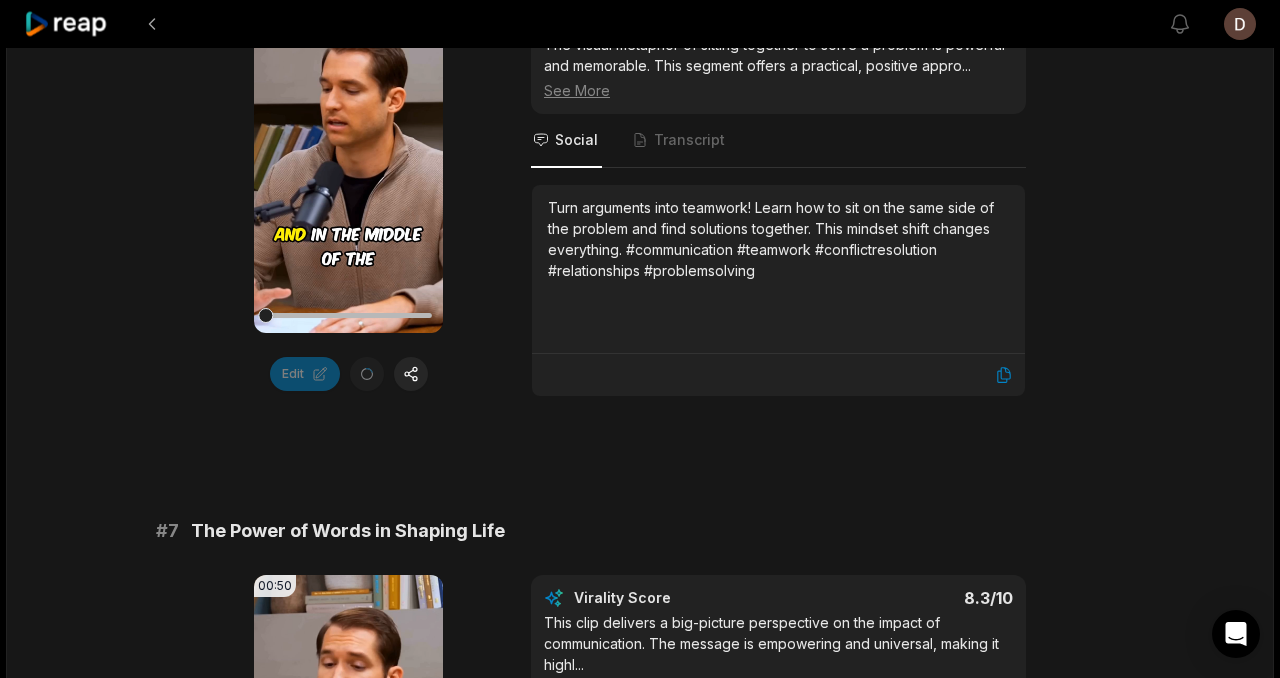 scroll, scrollTop: 3958, scrollLeft: 0, axis: vertical 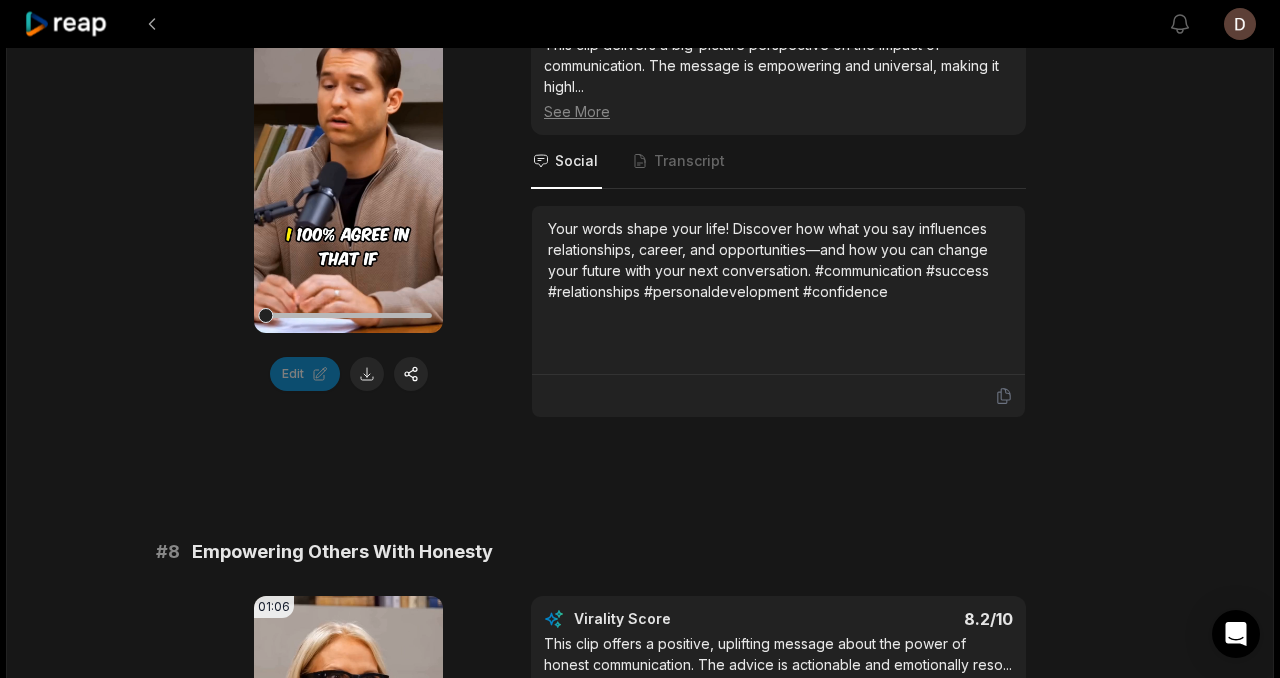 click 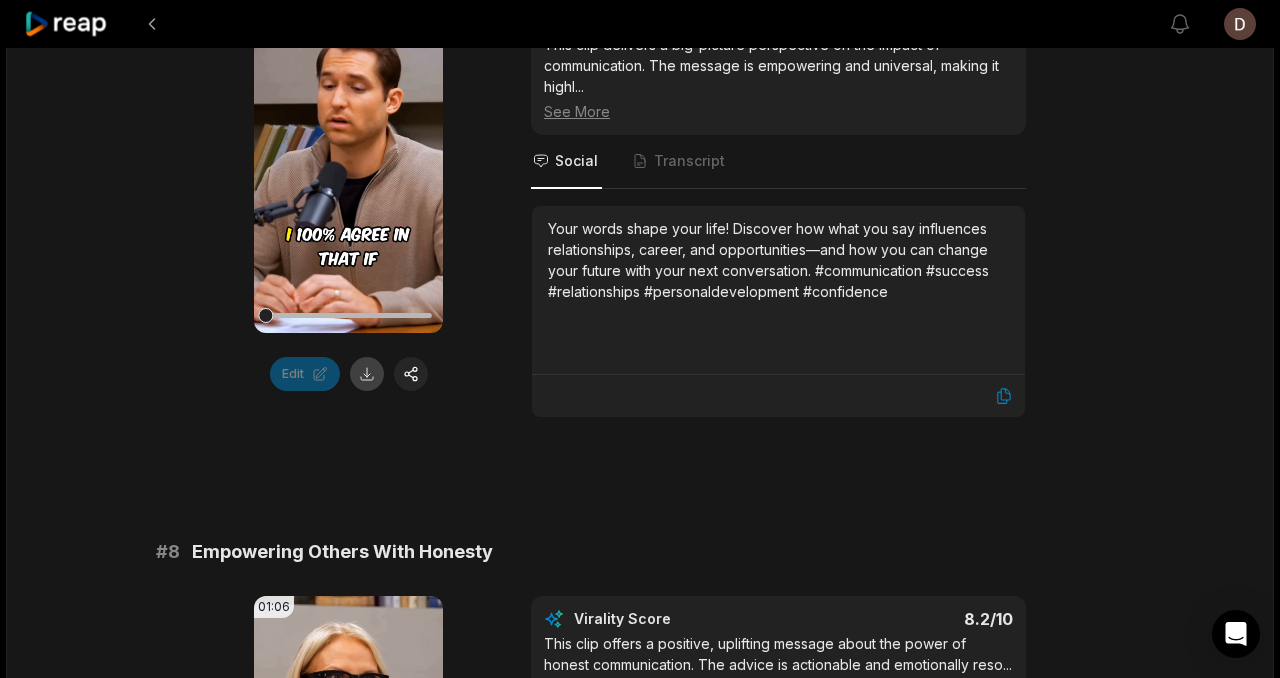 click at bounding box center [367, 374] 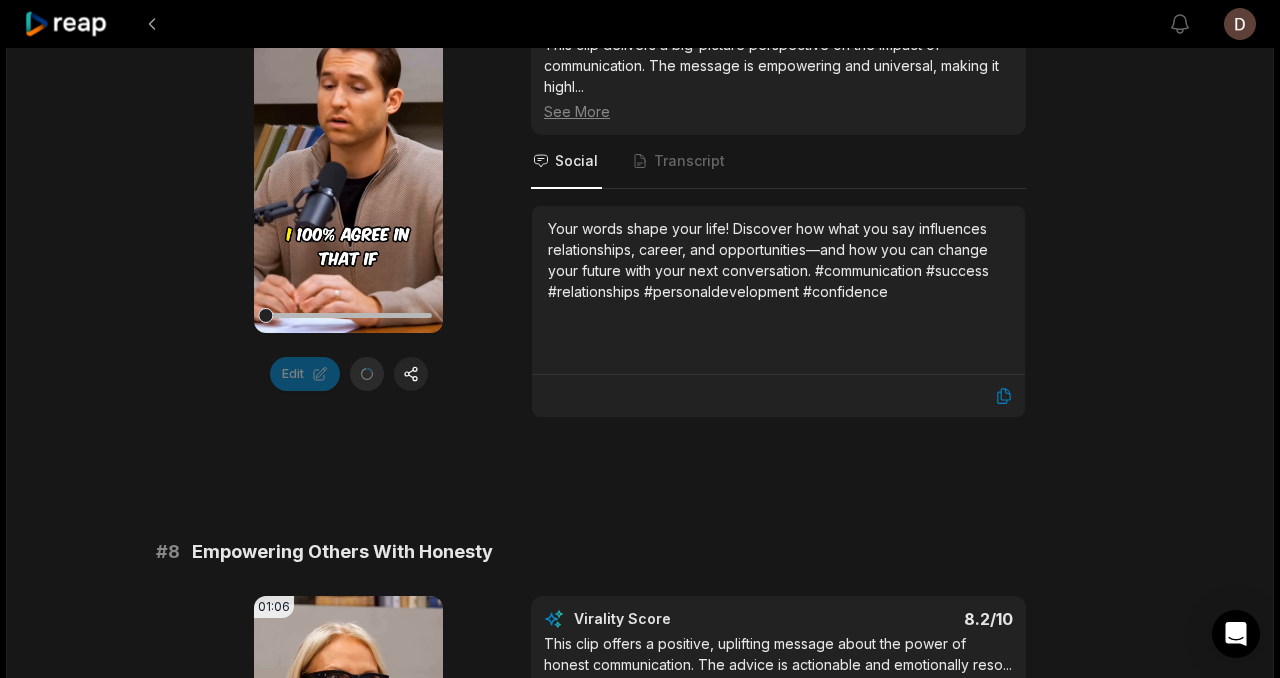 scroll, scrollTop: 4385, scrollLeft: 0, axis: vertical 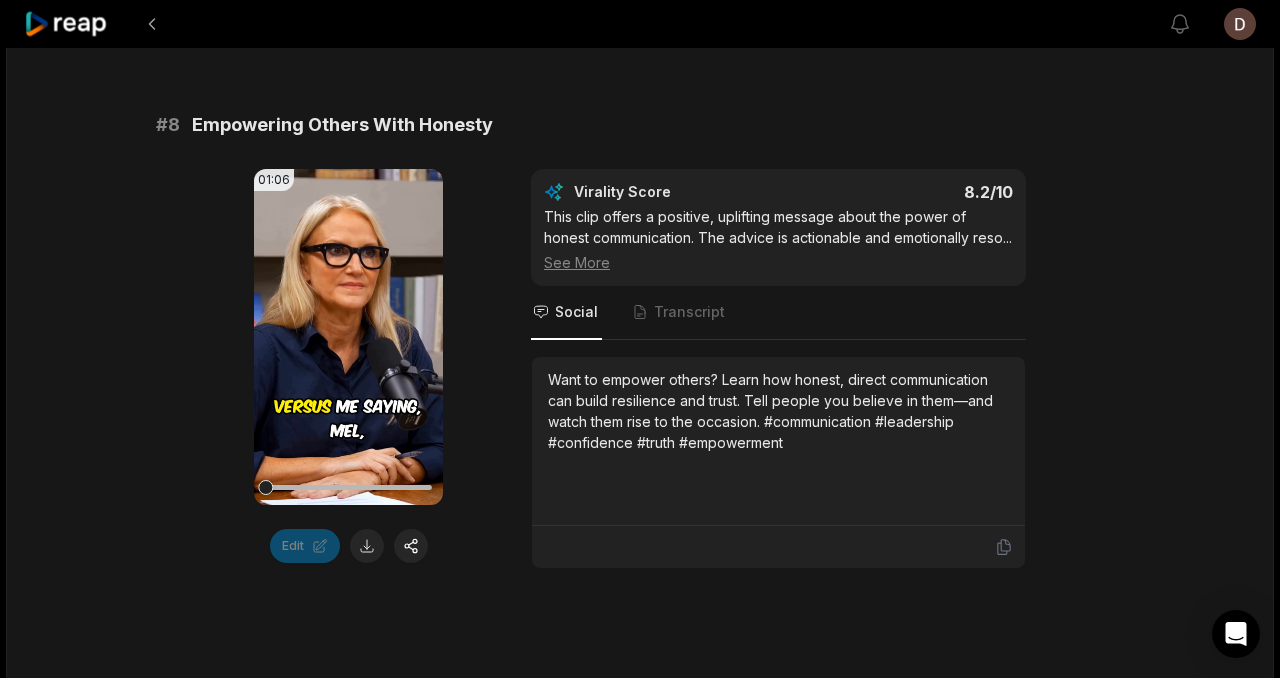 click at bounding box center (778, 547) 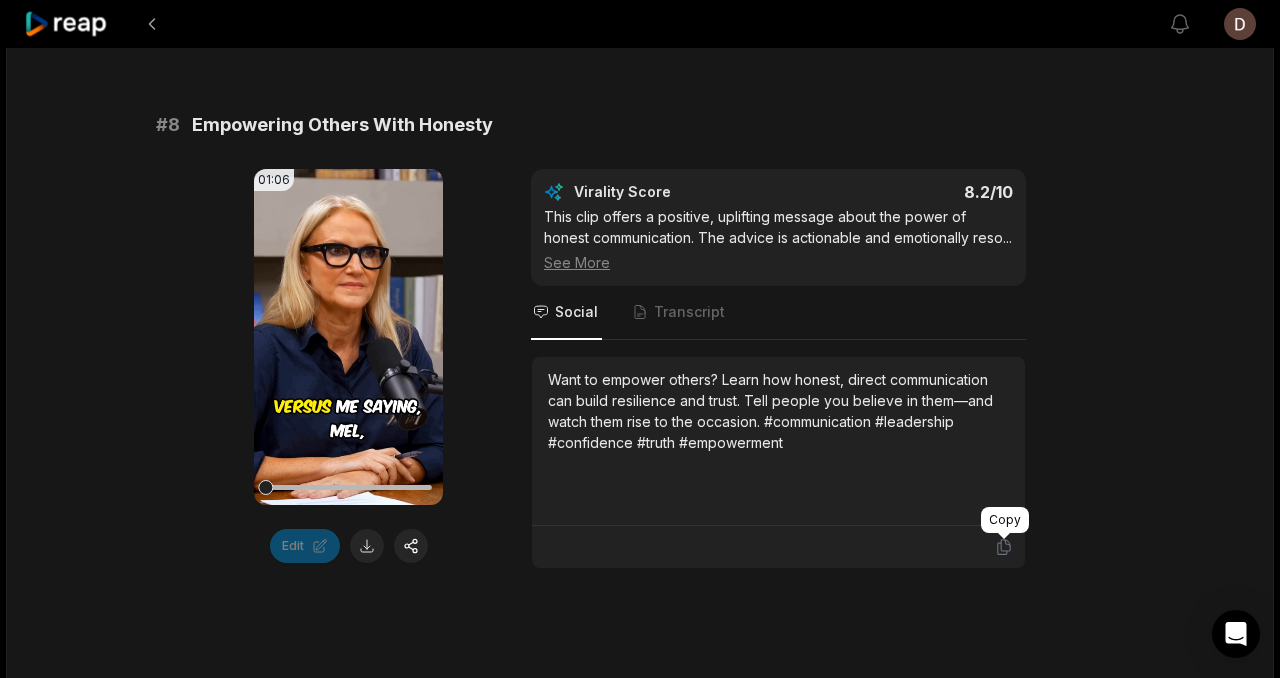 click 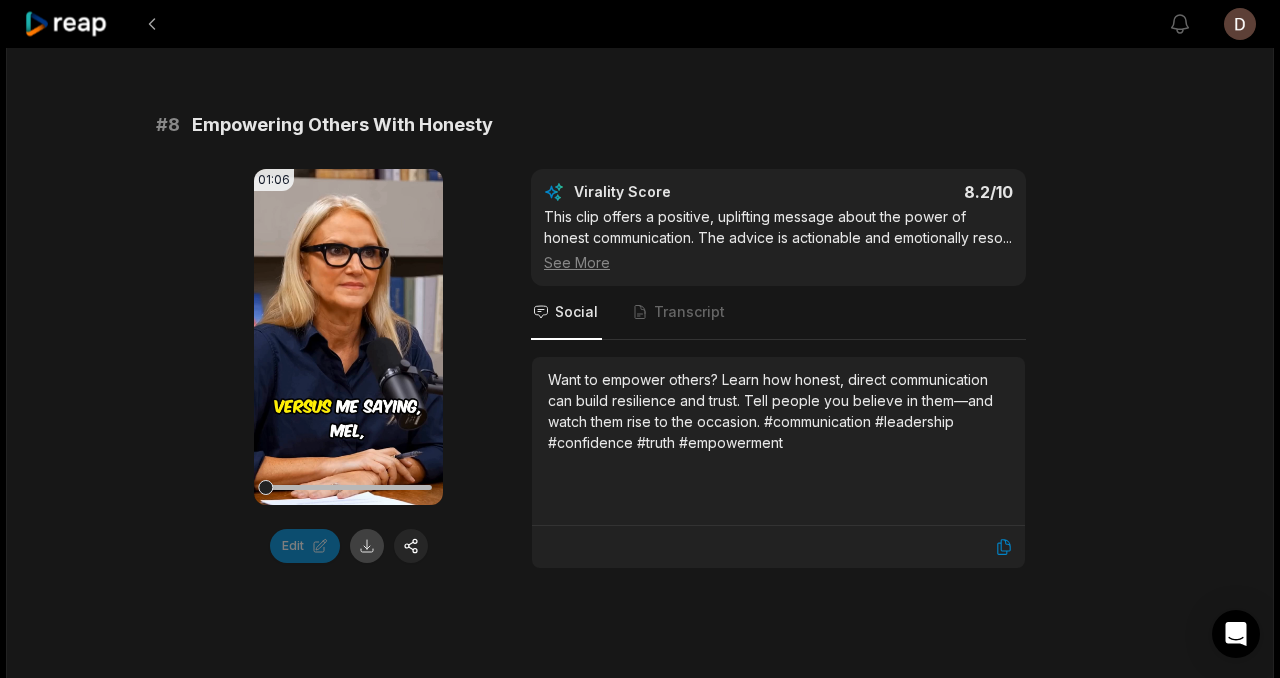 click at bounding box center [367, 546] 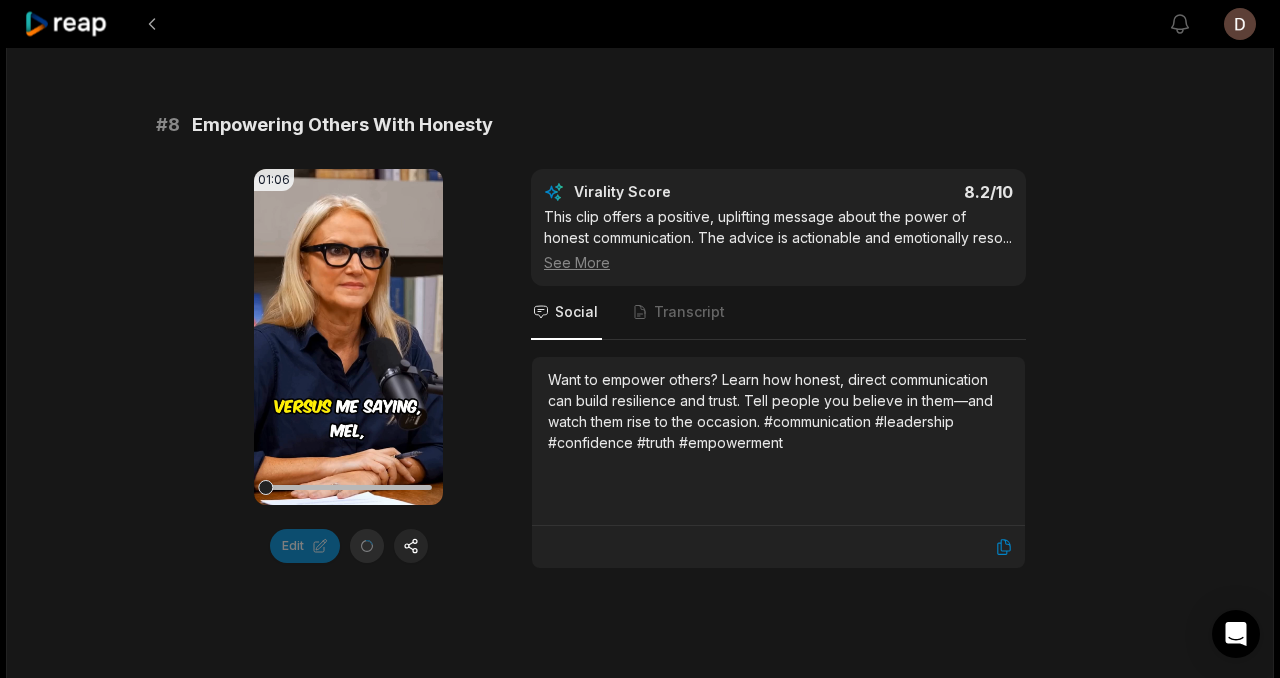 scroll, scrollTop: 5000, scrollLeft: 0, axis: vertical 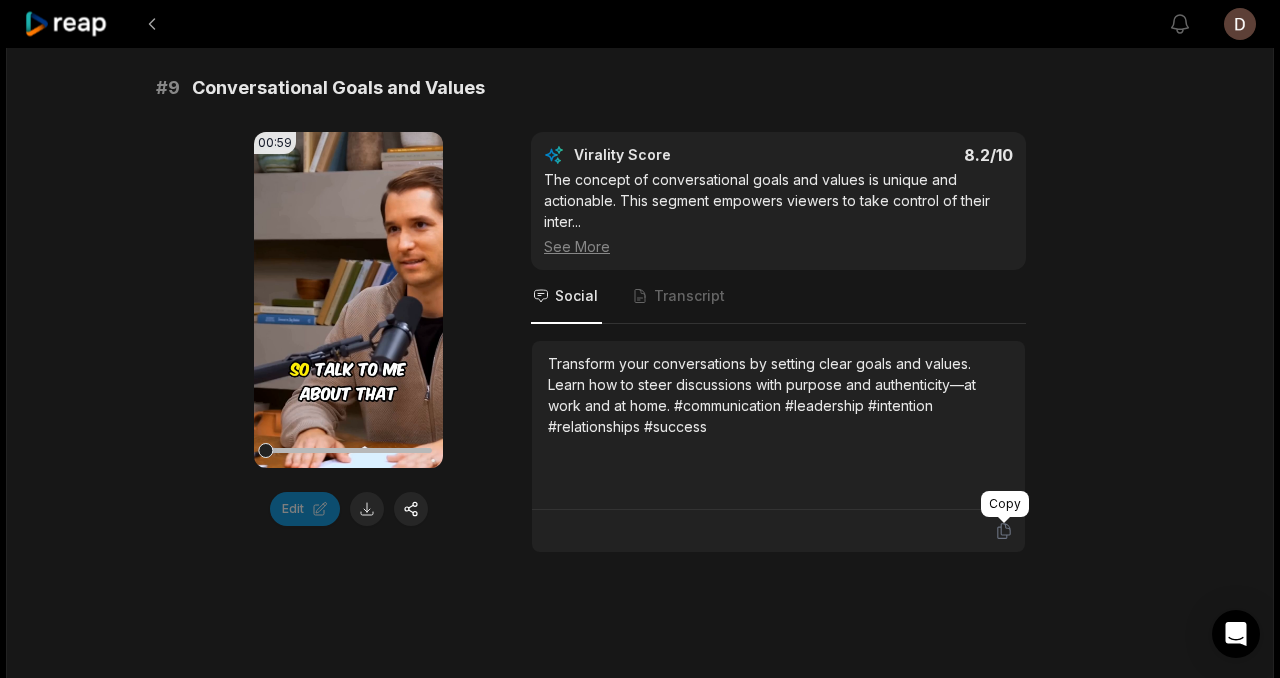 click 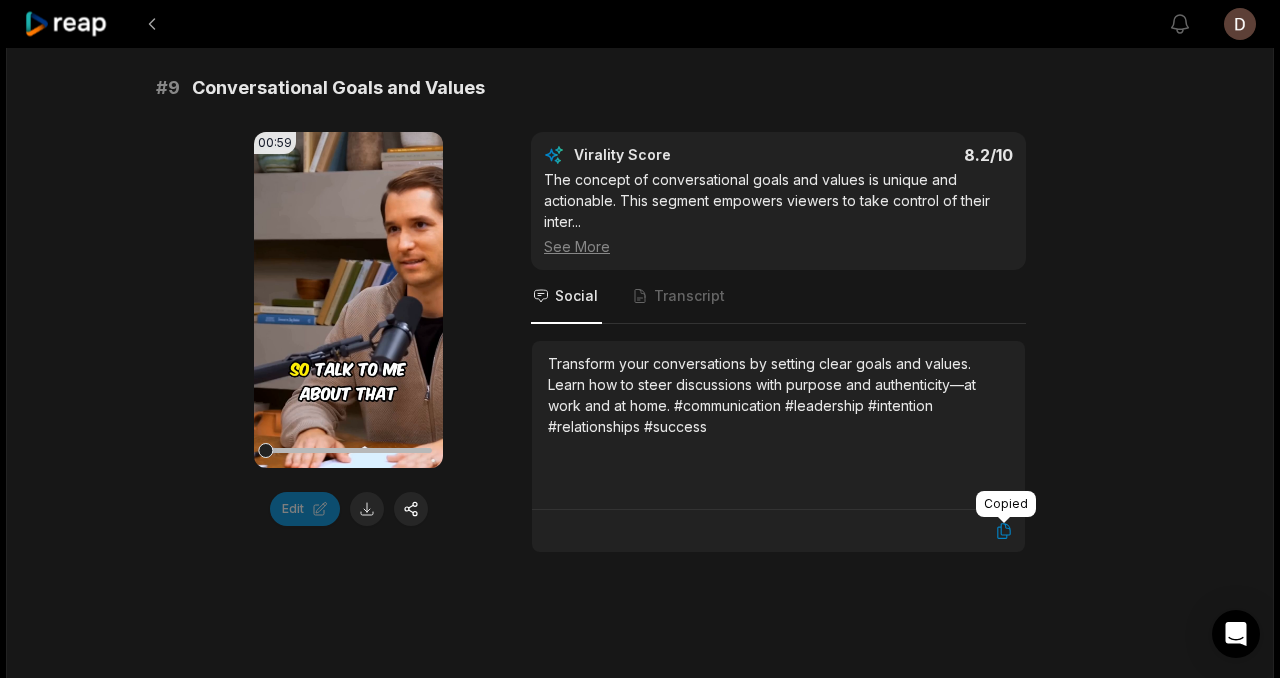 click 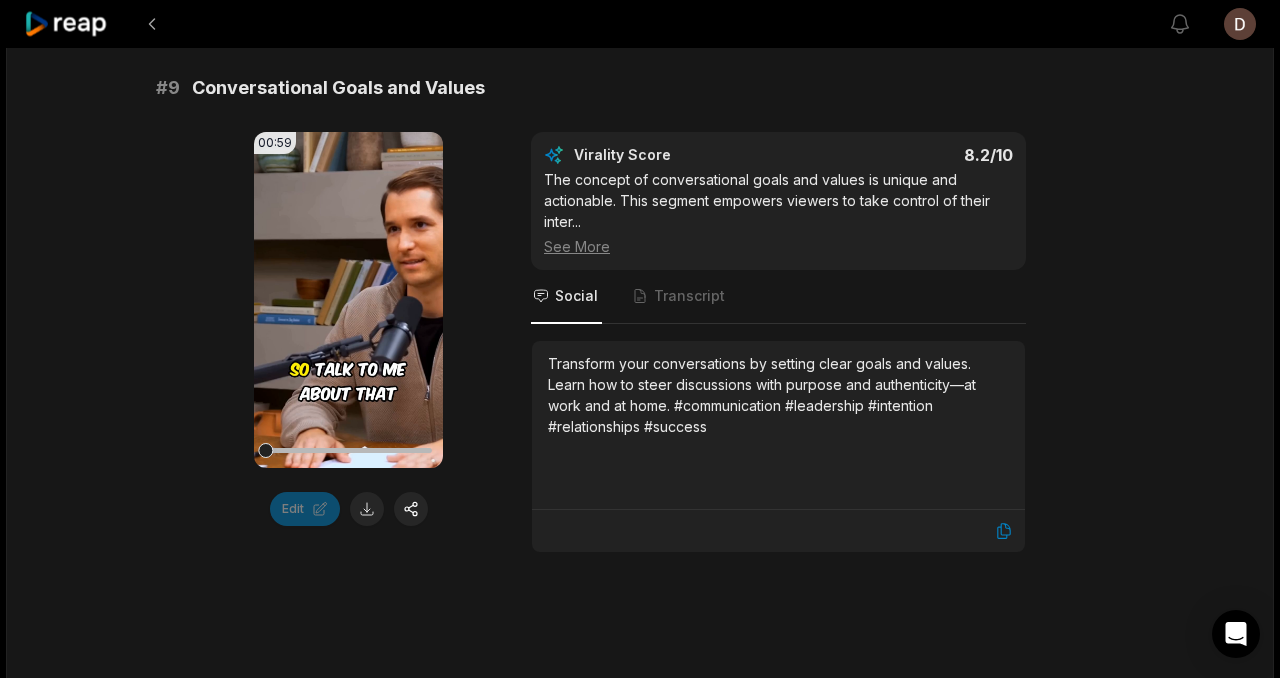 click at bounding box center (367, 509) 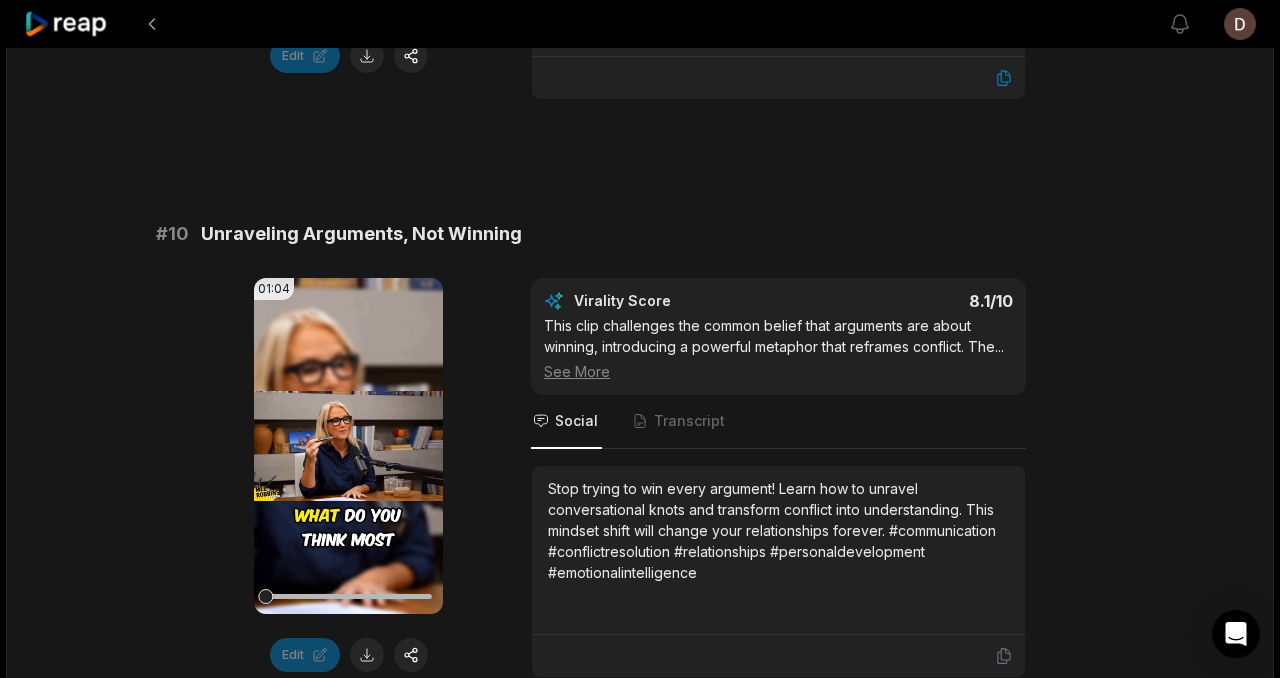 scroll, scrollTop: 5839, scrollLeft: 0, axis: vertical 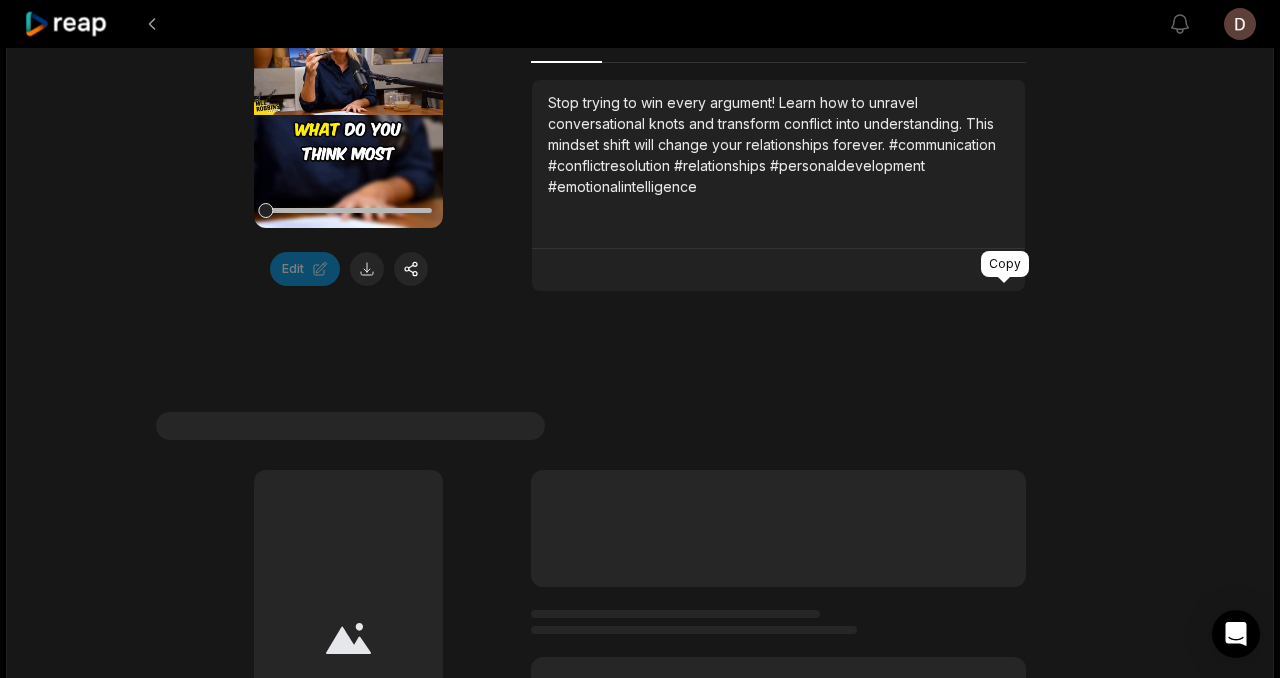 click 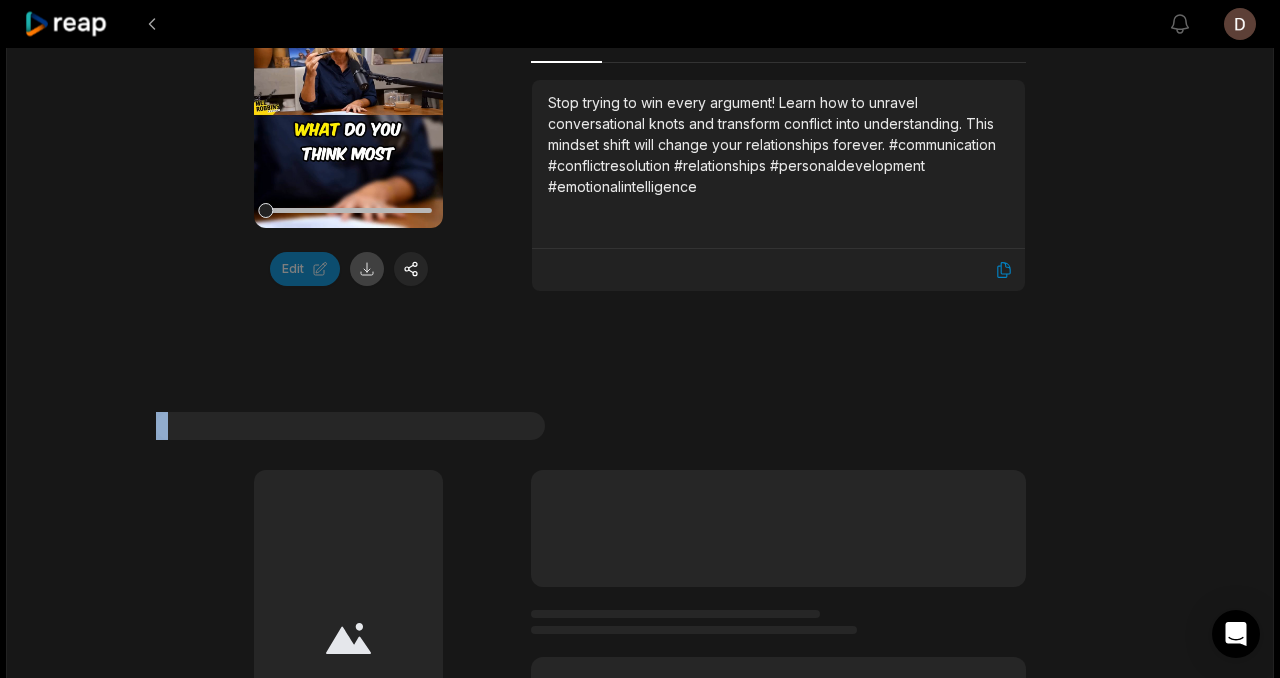 click at bounding box center (367, 269) 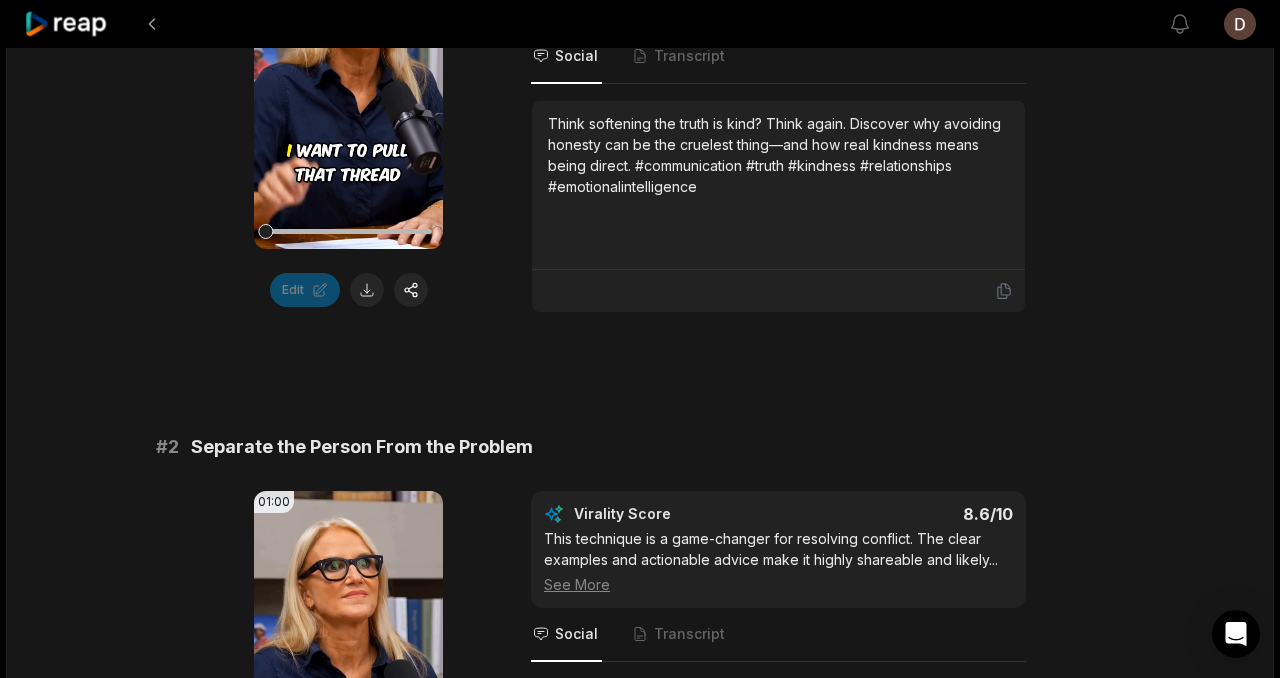 scroll, scrollTop: 620, scrollLeft: 0, axis: vertical 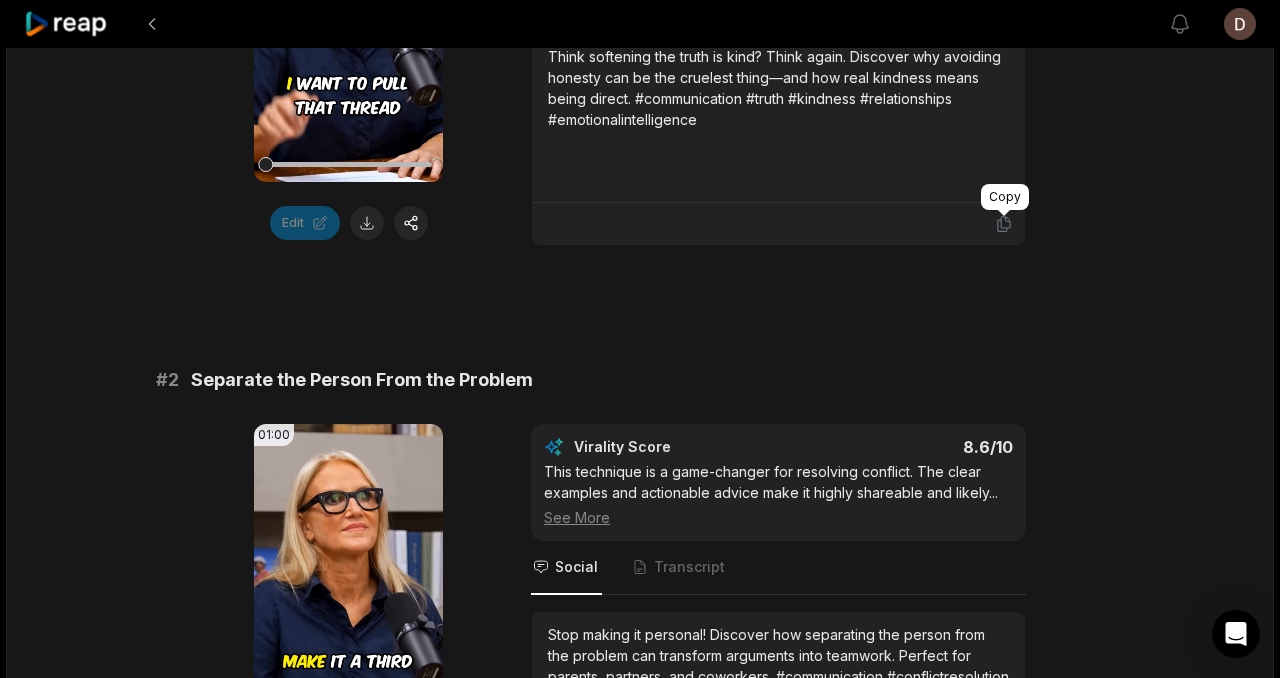 click 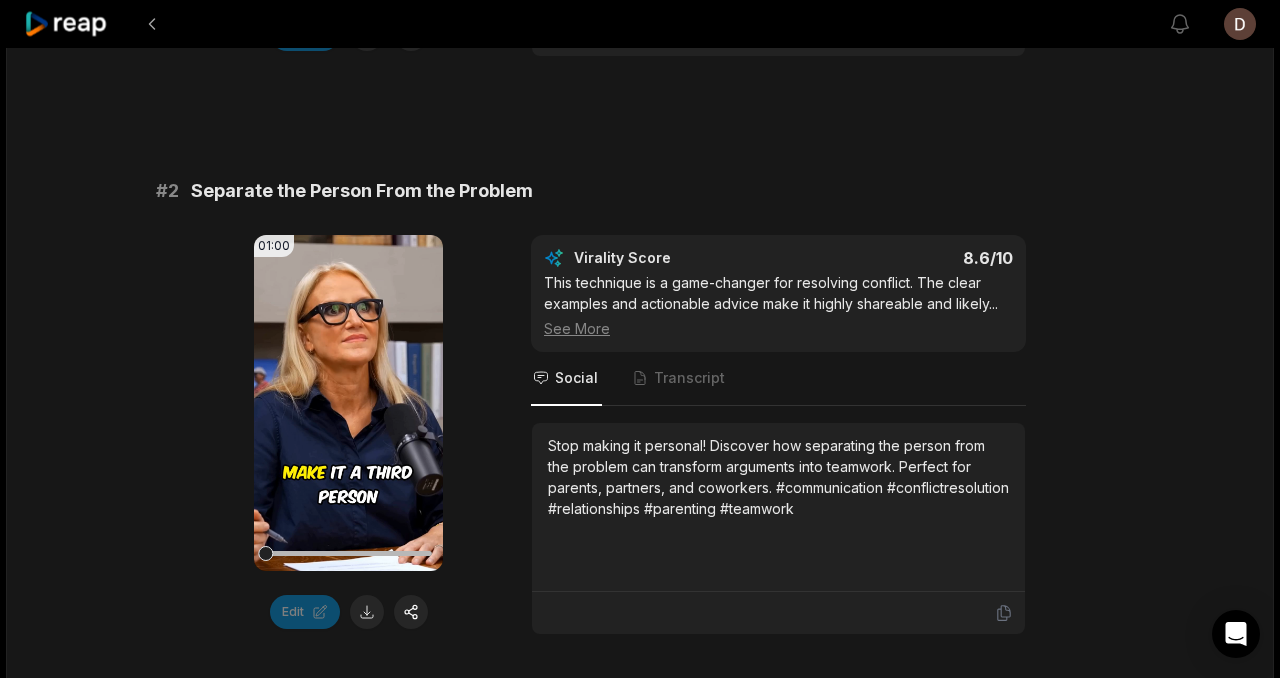 scroll, scrollTop: 866, scrollLeft: 0, axis: vertical 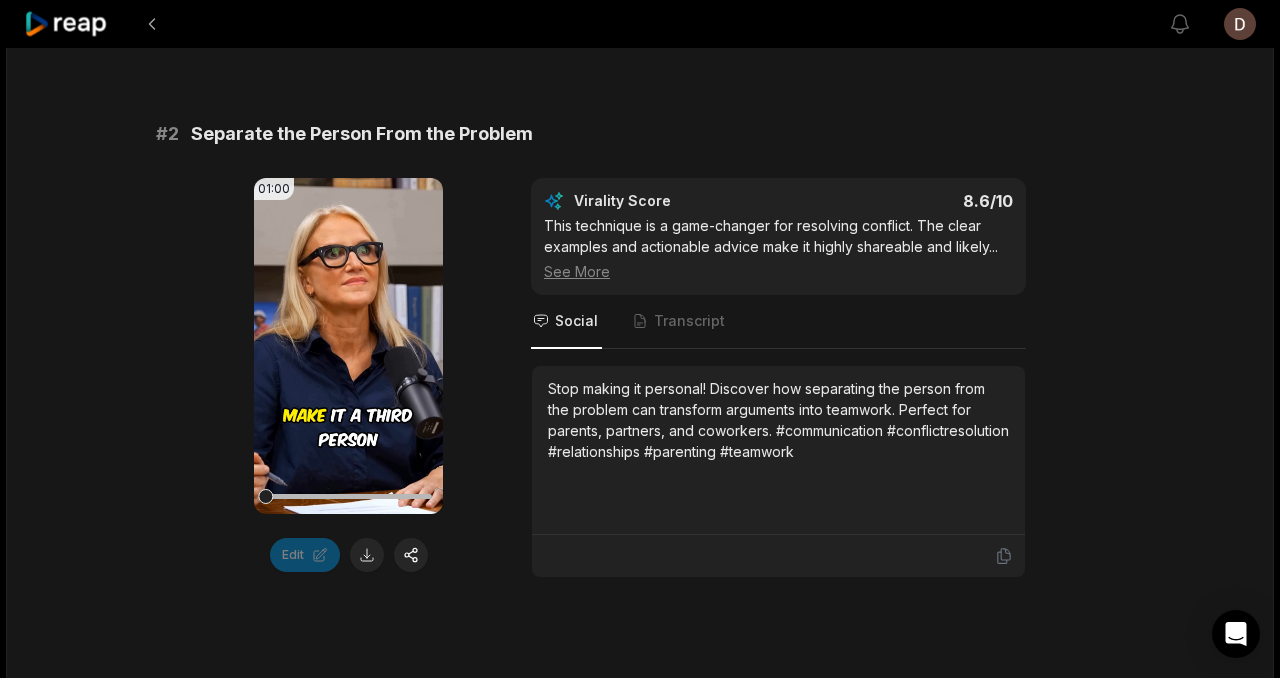 click at bounding box center (778, 556) 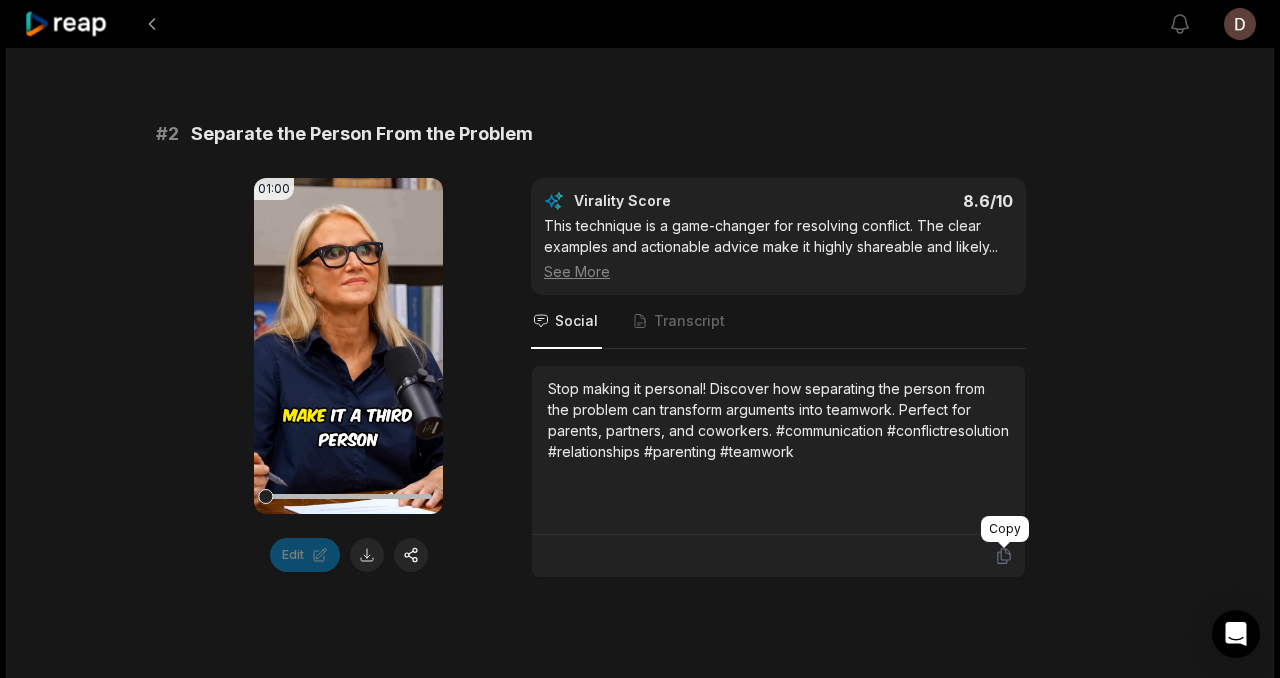 click 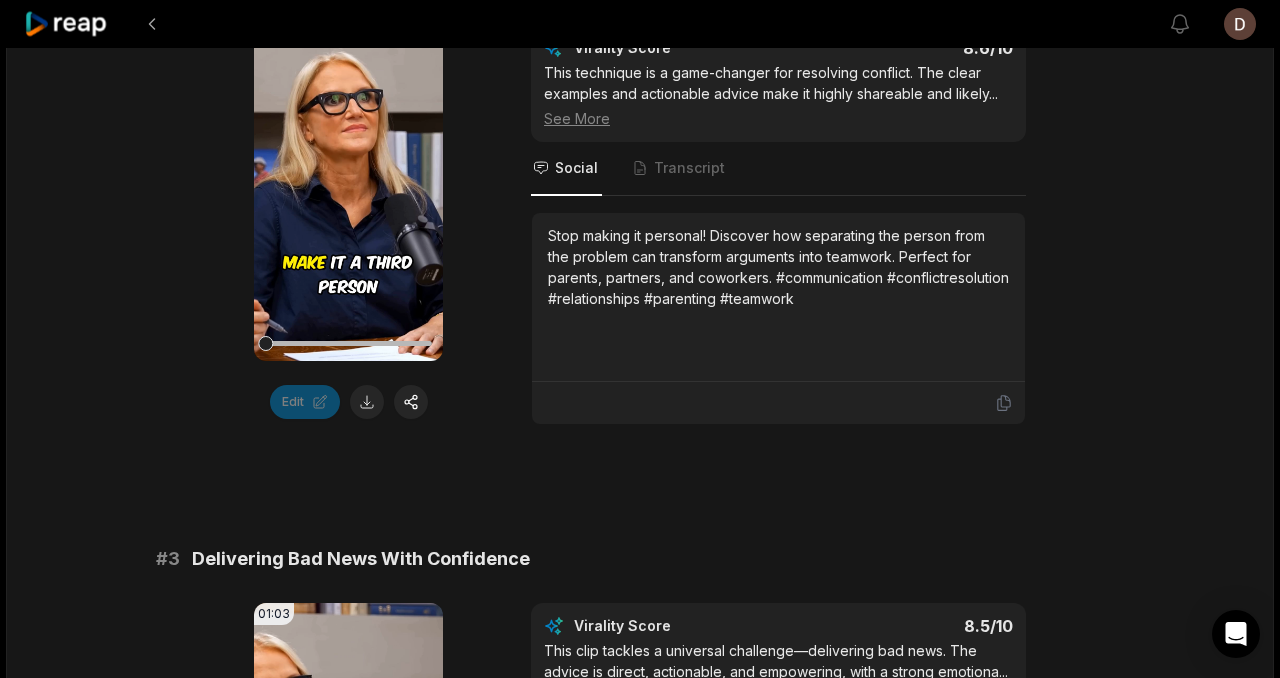 click on "# [NUMBER] Kindness vs. Cruelty: The Truth Dilemma [TIME] Your browser does not support mp4 format. Edit Virality Score [NUMBER] /[NUMBER] This segment flips a common belief on its head, revealing the hidden cruelty in avoiding honesty. The emotional impact and practical ... See More Social Transcript Think softening the truth is kind? Think again. Discover why avoiding honesty can be the cruelest thing—and how real kindness means being direct. #communication #truth #kindness #relationships #emotionalintelligence # [NUMBER] Separate the Person From the Problem [TIME] Your browser does not support mp4 format. Edit Virality Score [NUMBER] /[NUMBER] This technique is a game-changer for resolving conflict. The clear examples and actionable advice make it highly shareable and likely ... See More Social Transcript Stop making it personal! Discover how separating the person from the problem can transform arguments into teamwork. Perfect for parents, partners, and coworkers. #communication #conflictresolution #relationships #parenting #teamwork #" at bounding box center [640, 2539] 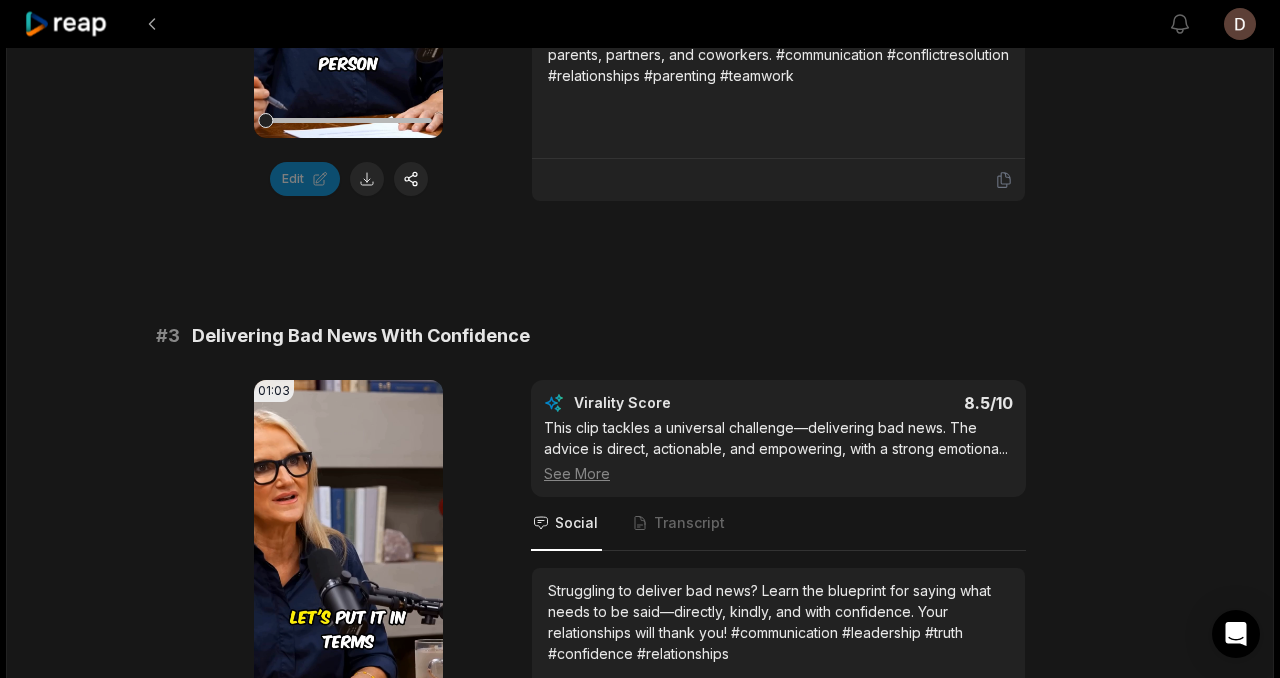 scroll, scrollTop: 1553, scrollLeft: 0, axis: vertical 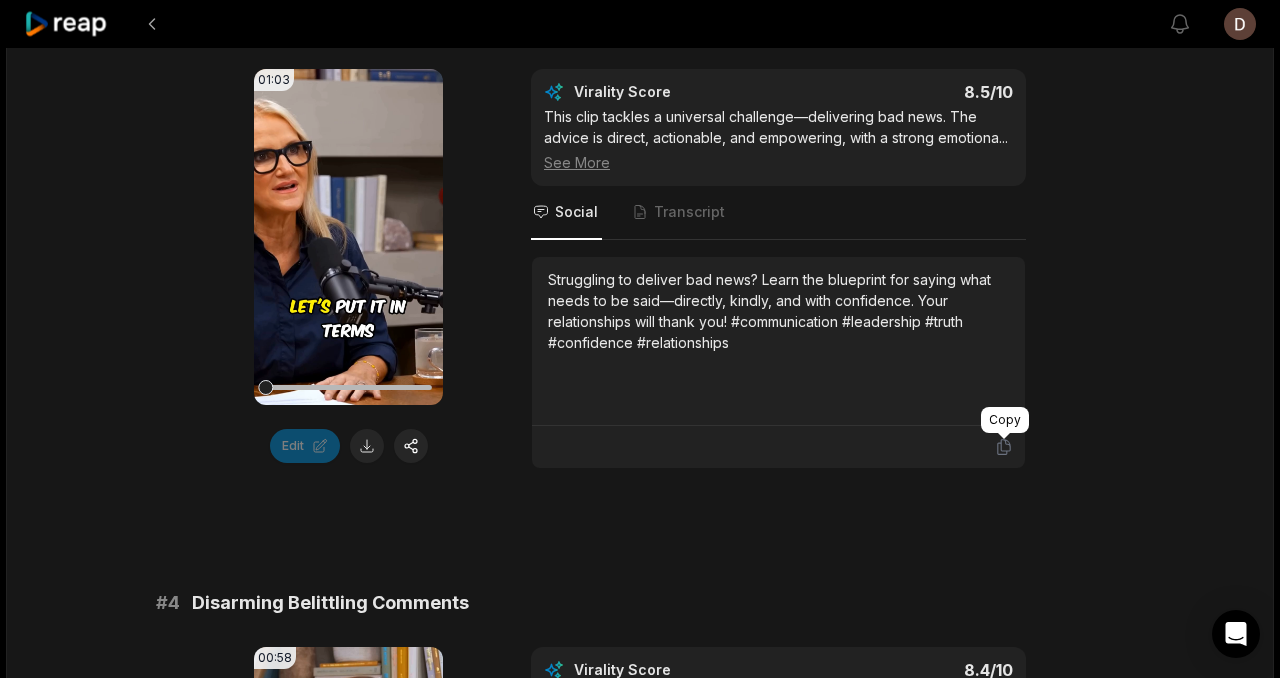click 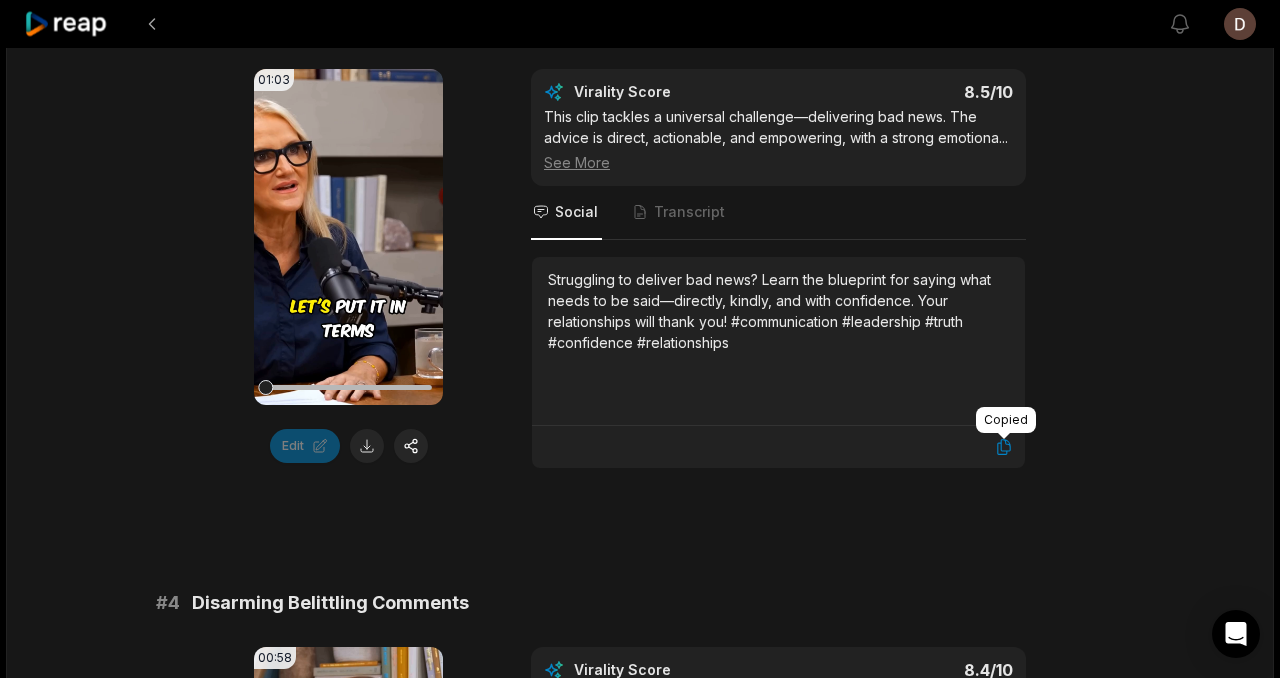 click 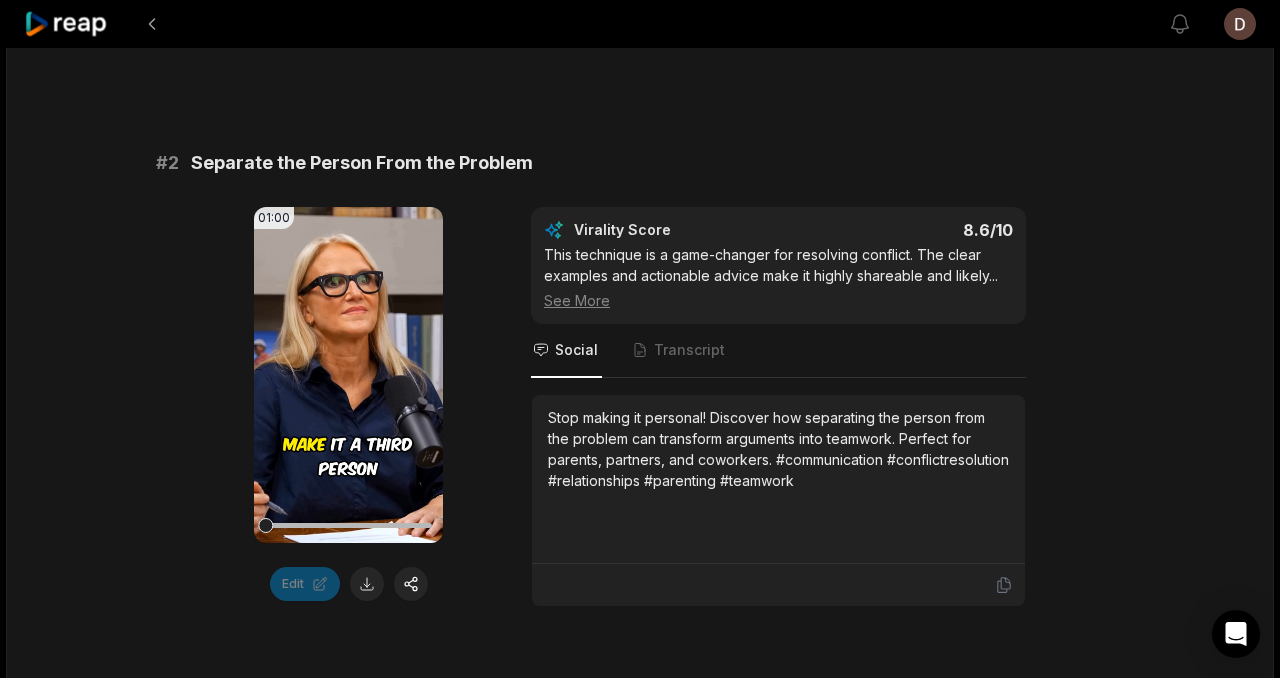scroll, scrollTop: 921, scrollLeft: 0, axis: vertical 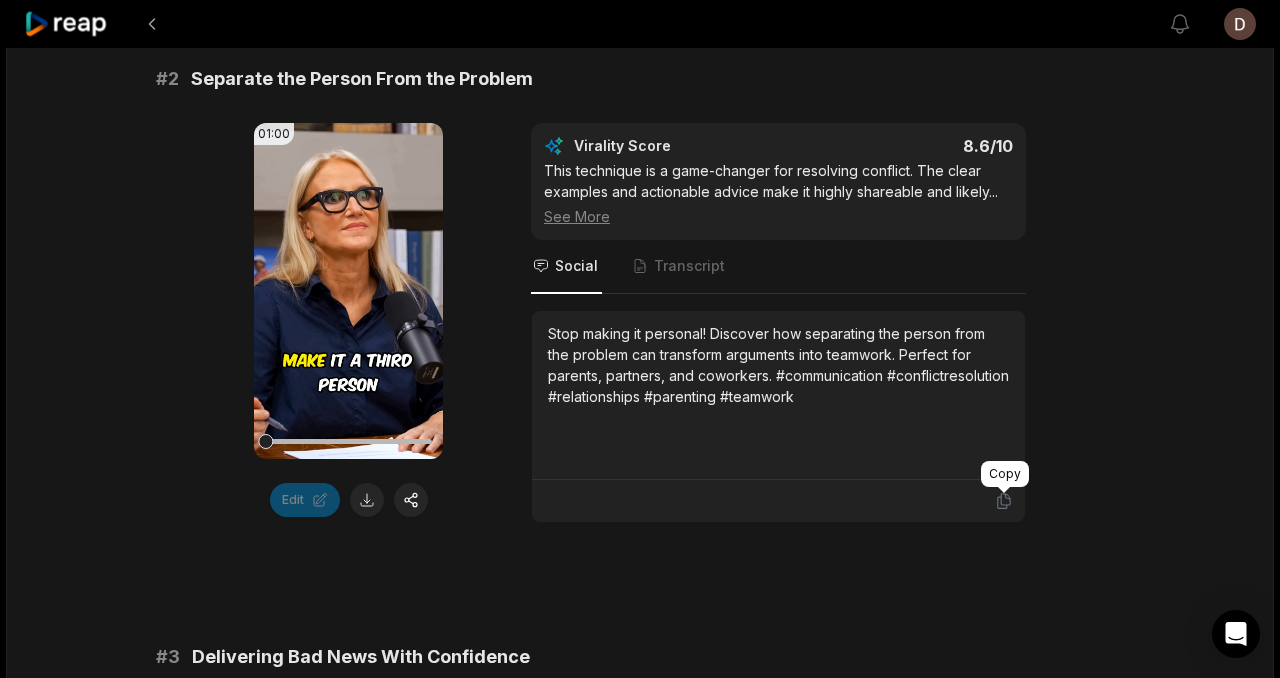 click 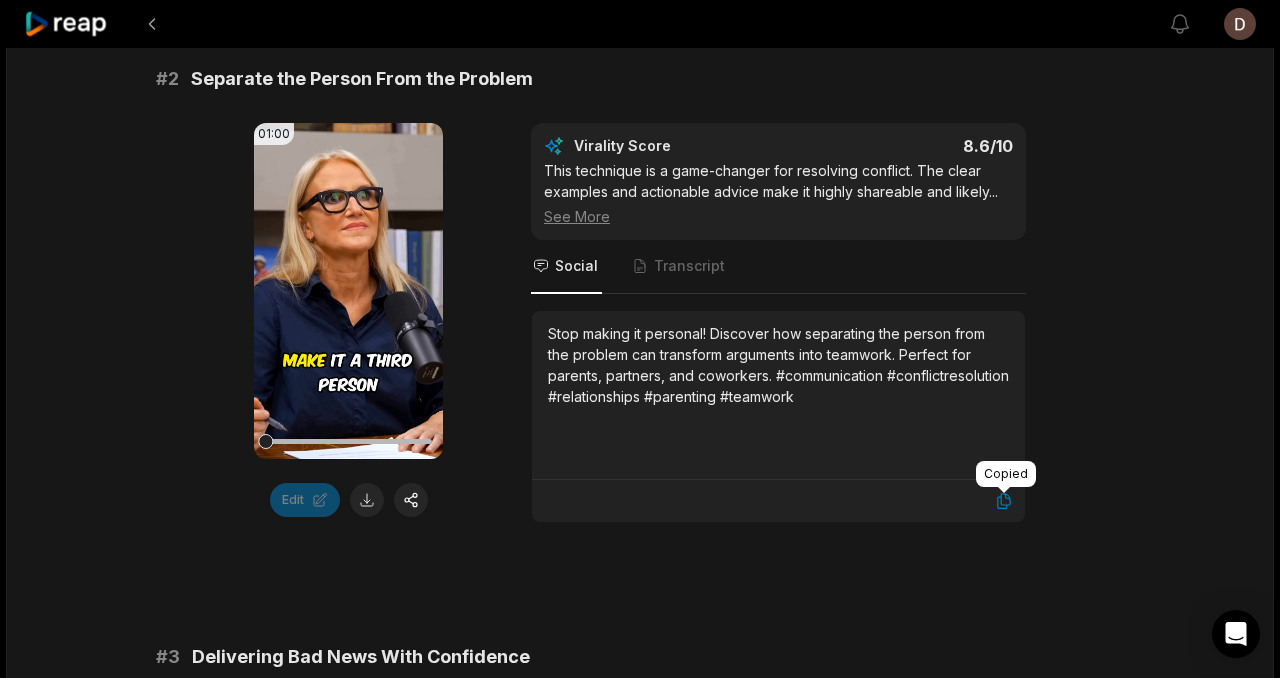 click 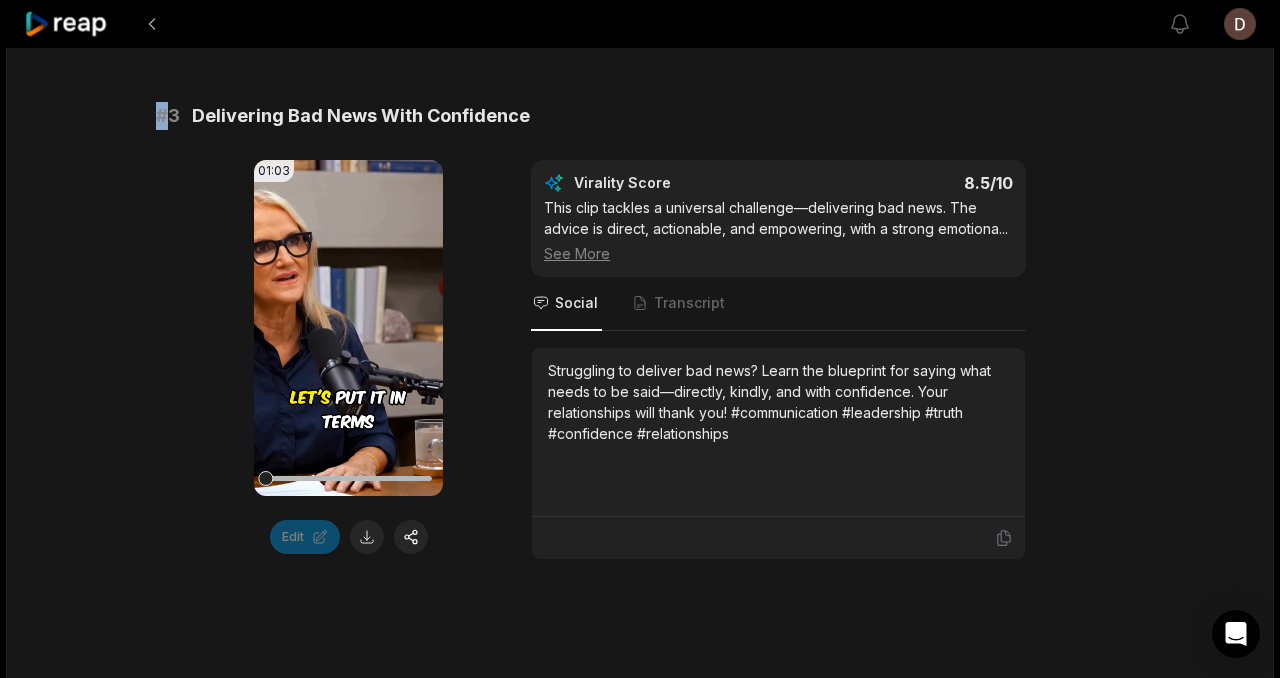 scroll, scrollTop: 1521, scrollLeft: 0, axis: vertical 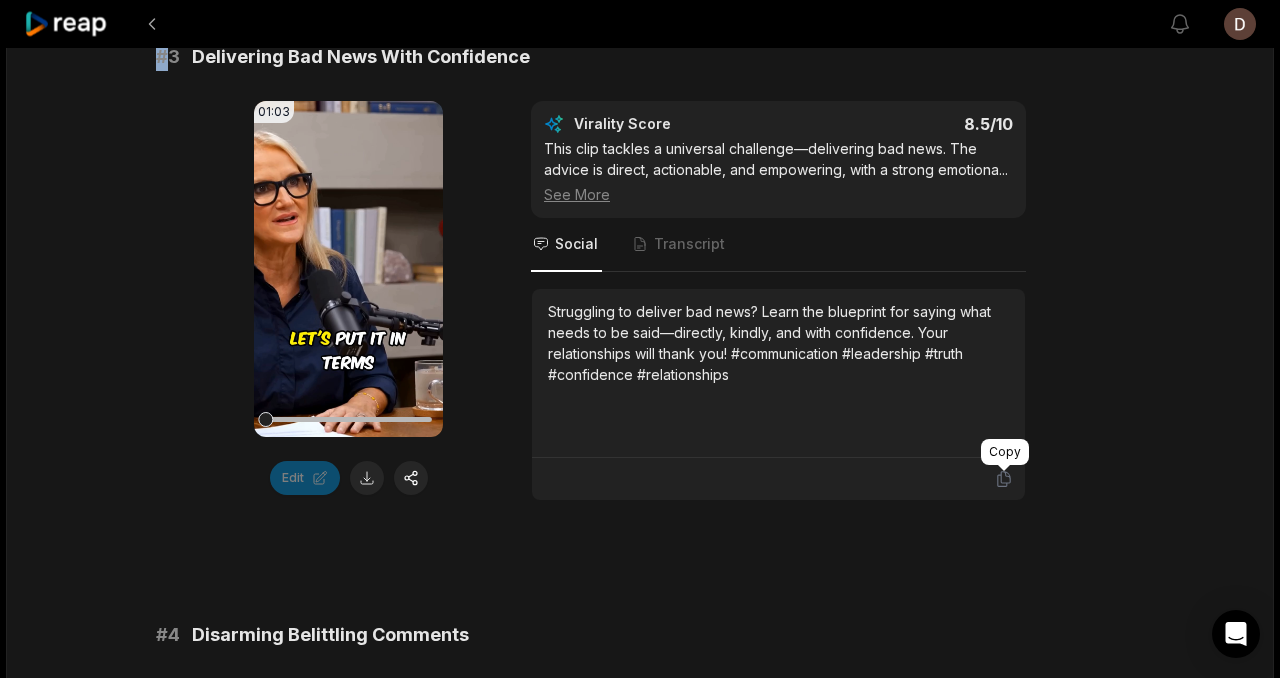 click 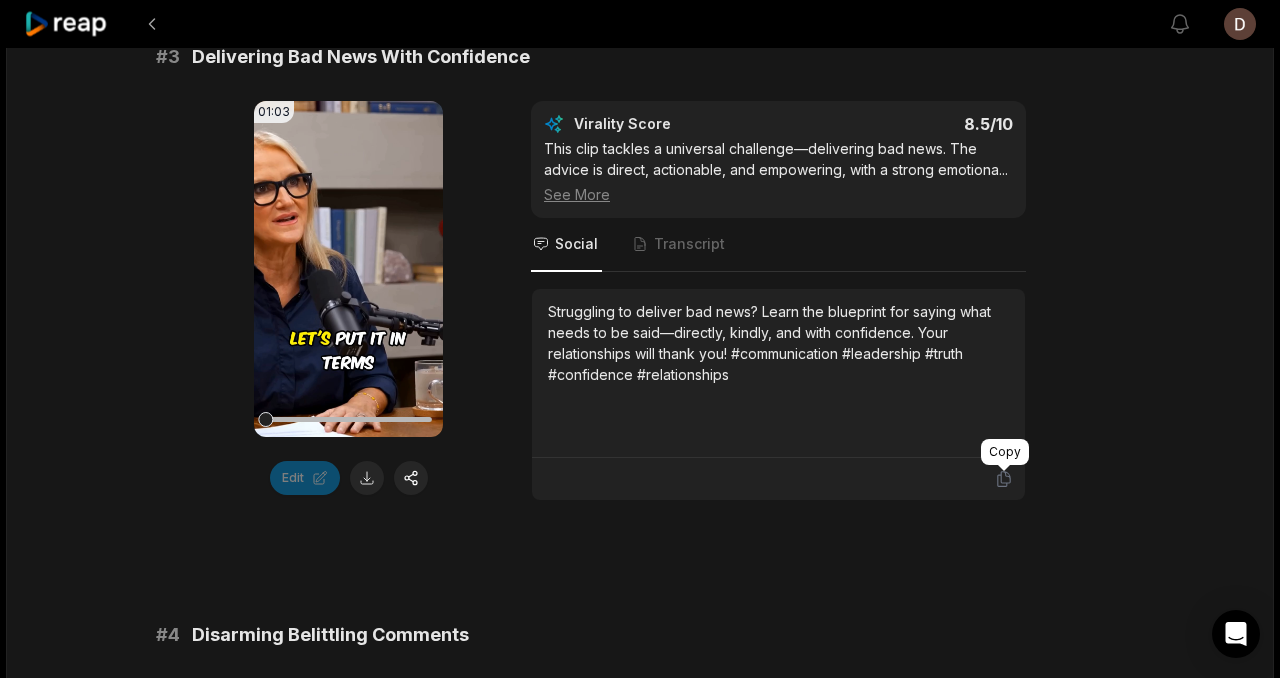 click 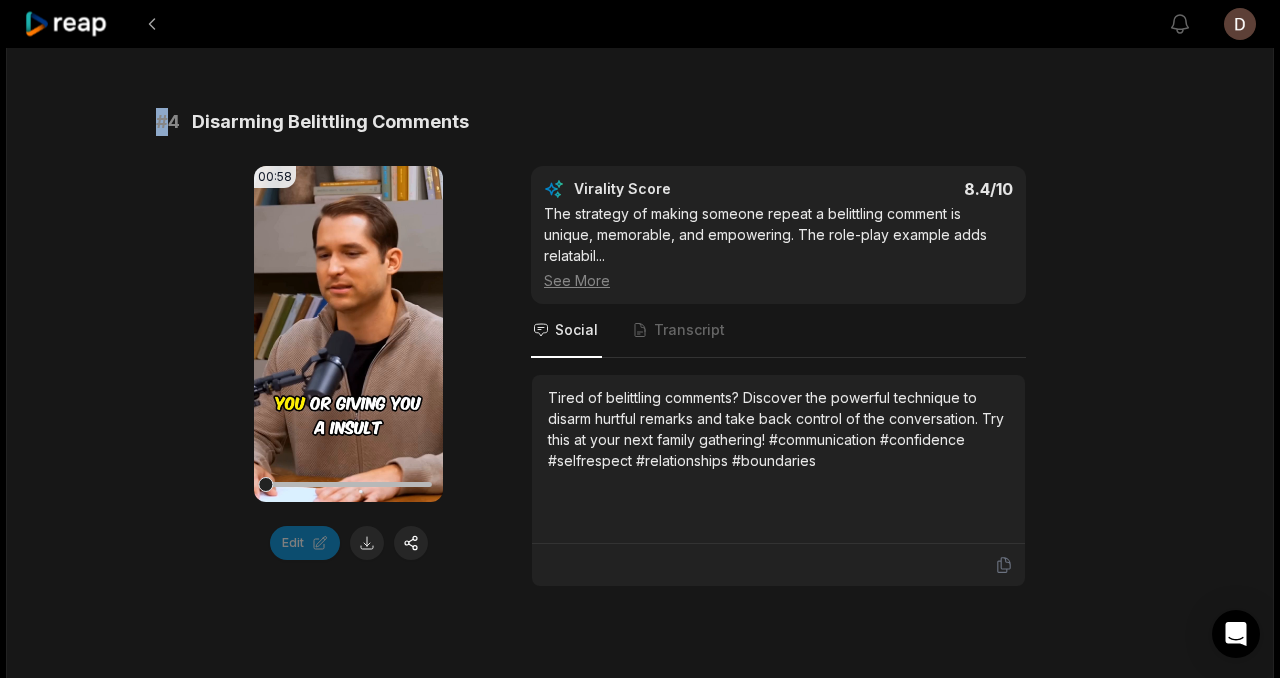 scroll, scrollTop: 2035, scrollLeft: 0, axis: vertical 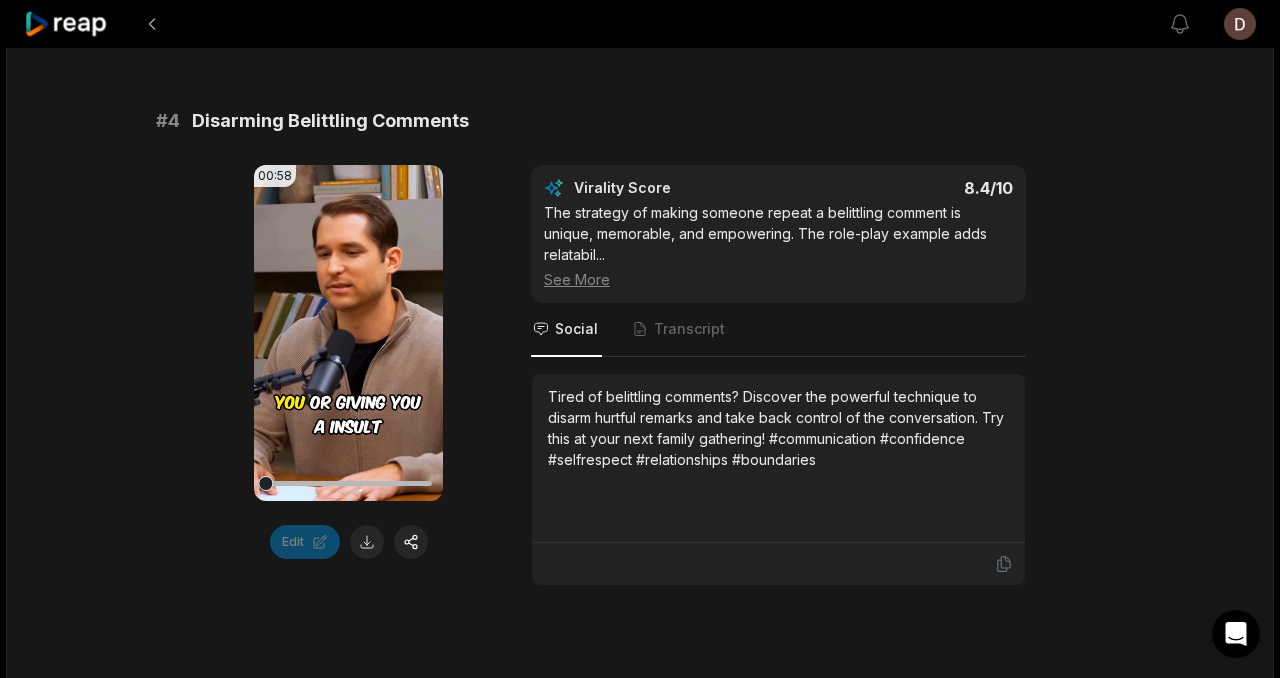 click at bounding box center (778, 564) 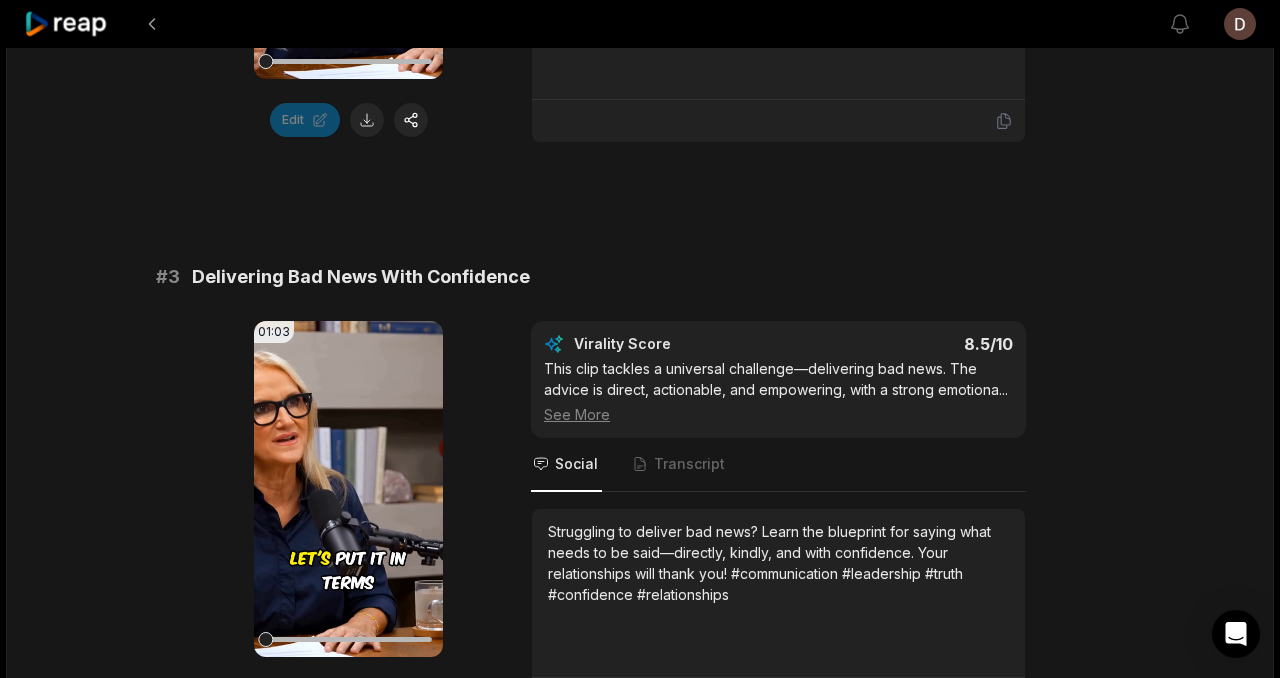 scroll, scrollTop: 1467, scrollLeft: 0, axis: vertical 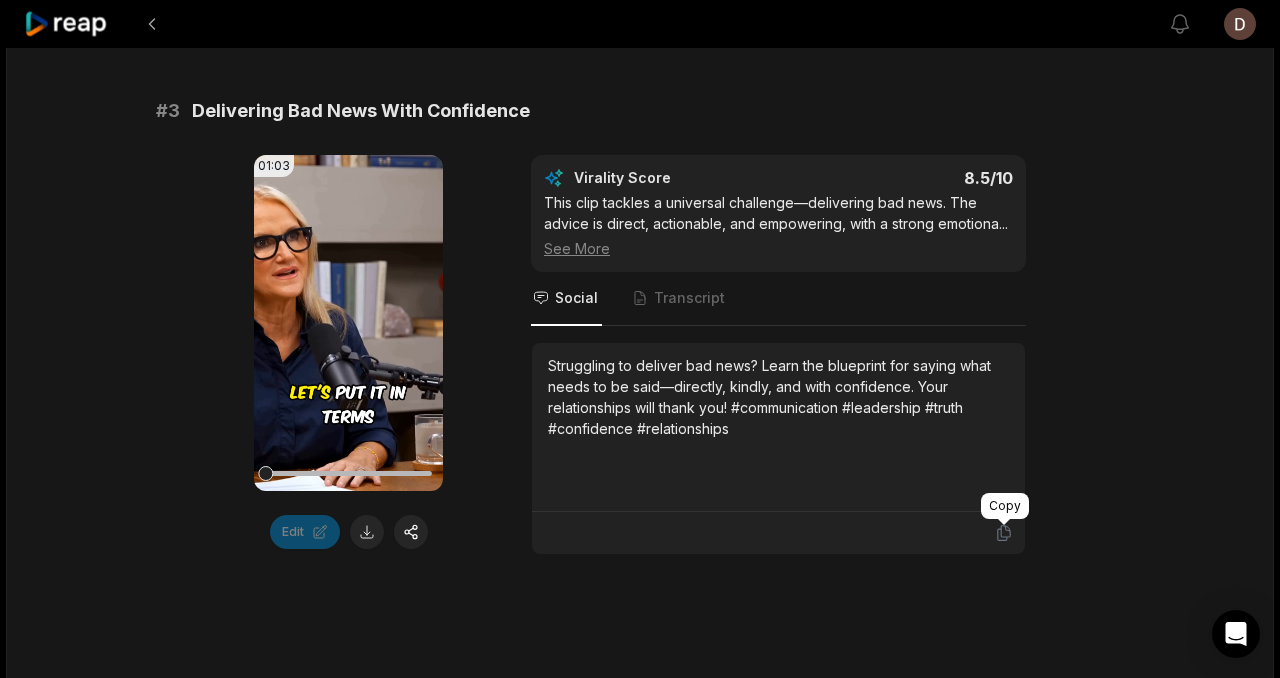 click 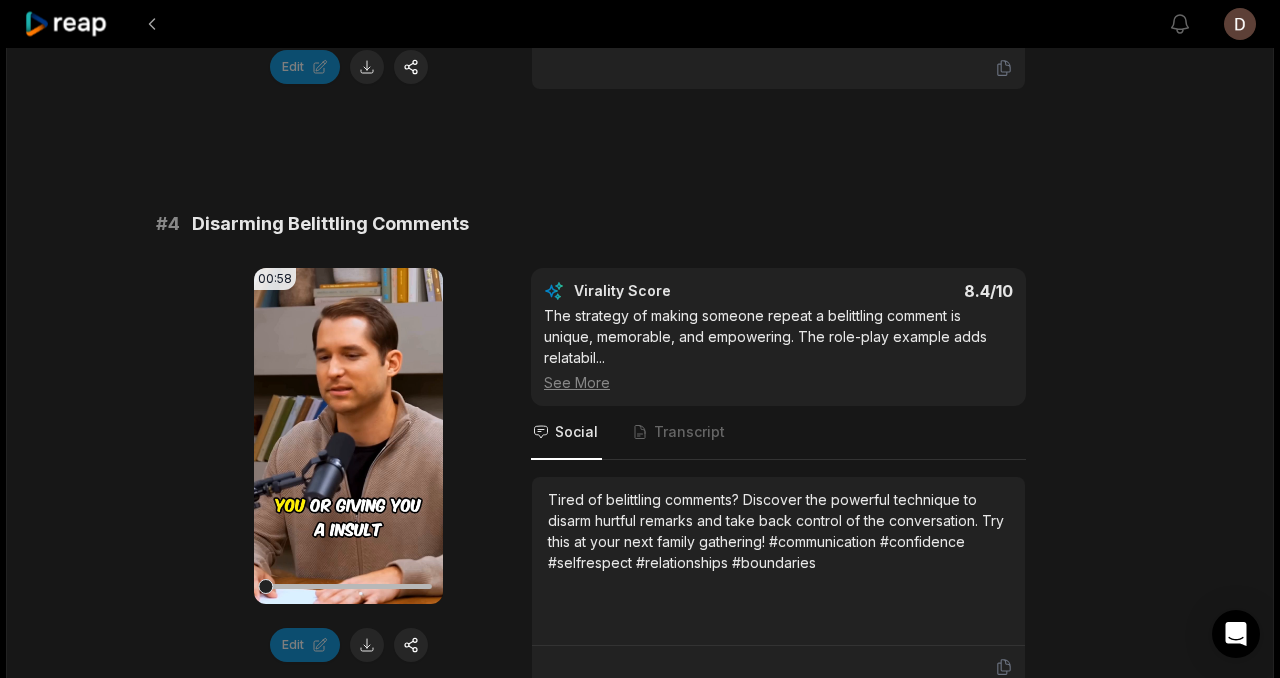 scroll, scrollTop: 1940, scrollLeft: 0, axis: vertical 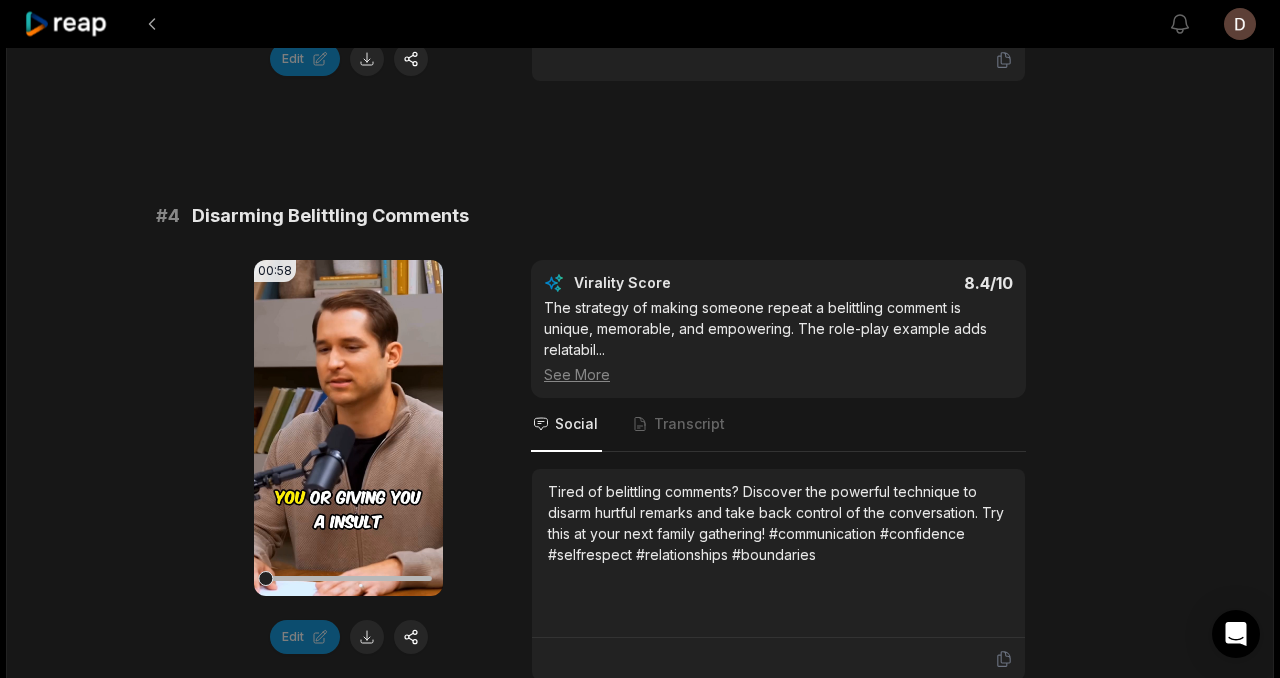 click at bounding box center [778, 659] 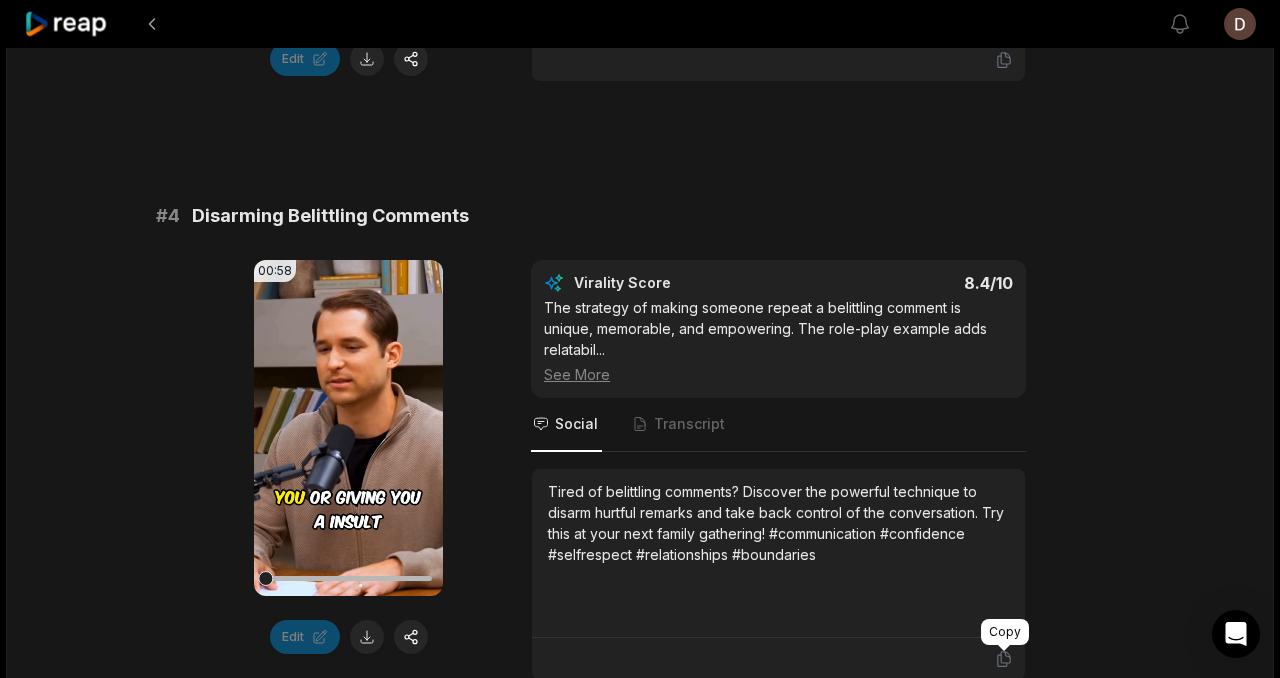 click 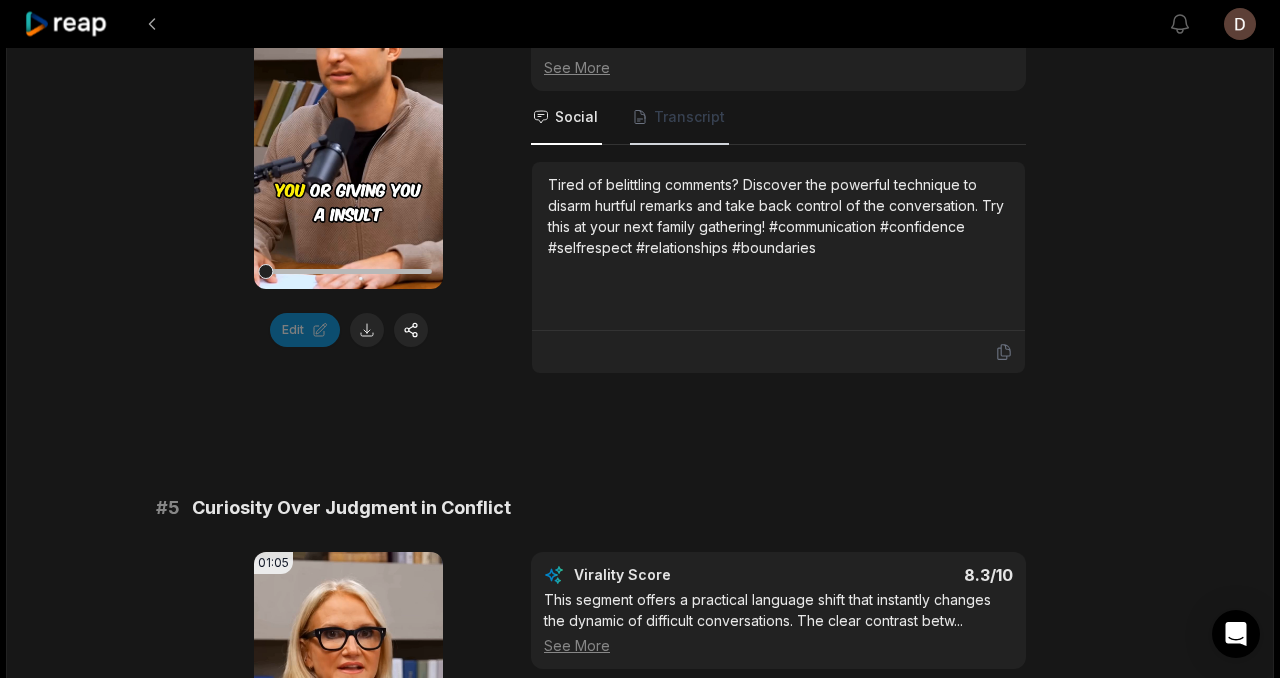 scroll, scrollTop: 2526, scrollLeft: 0, axis: vertical 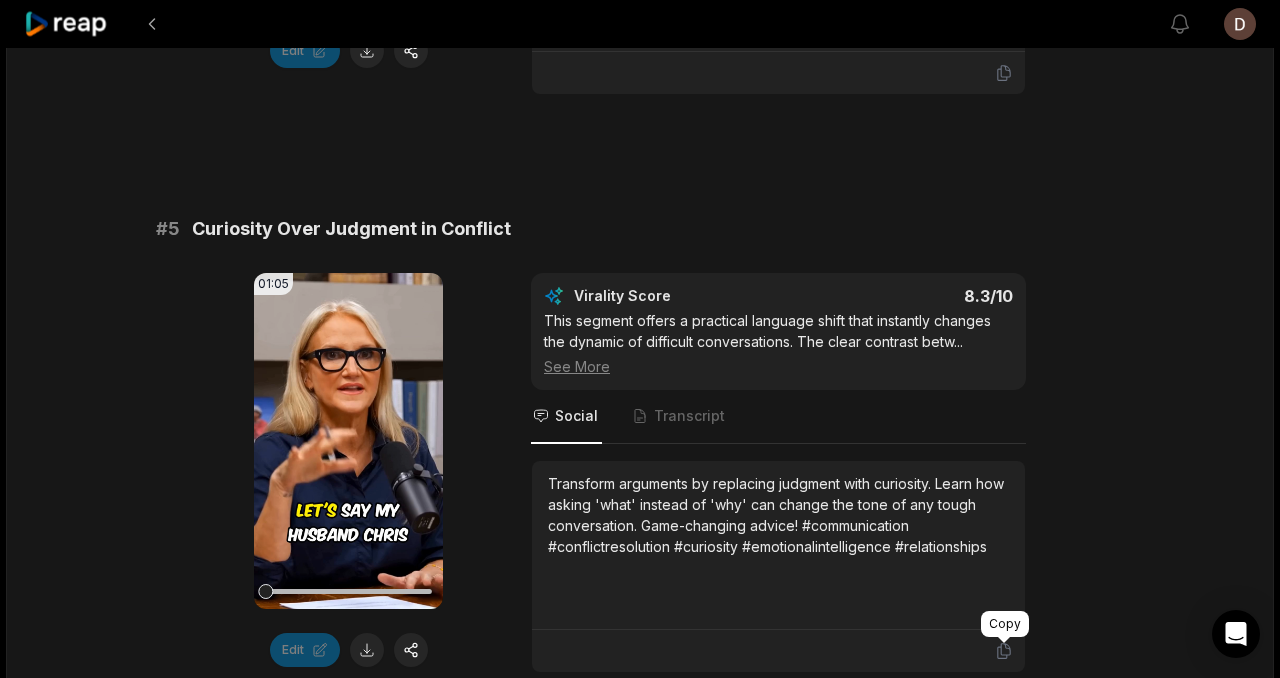 click 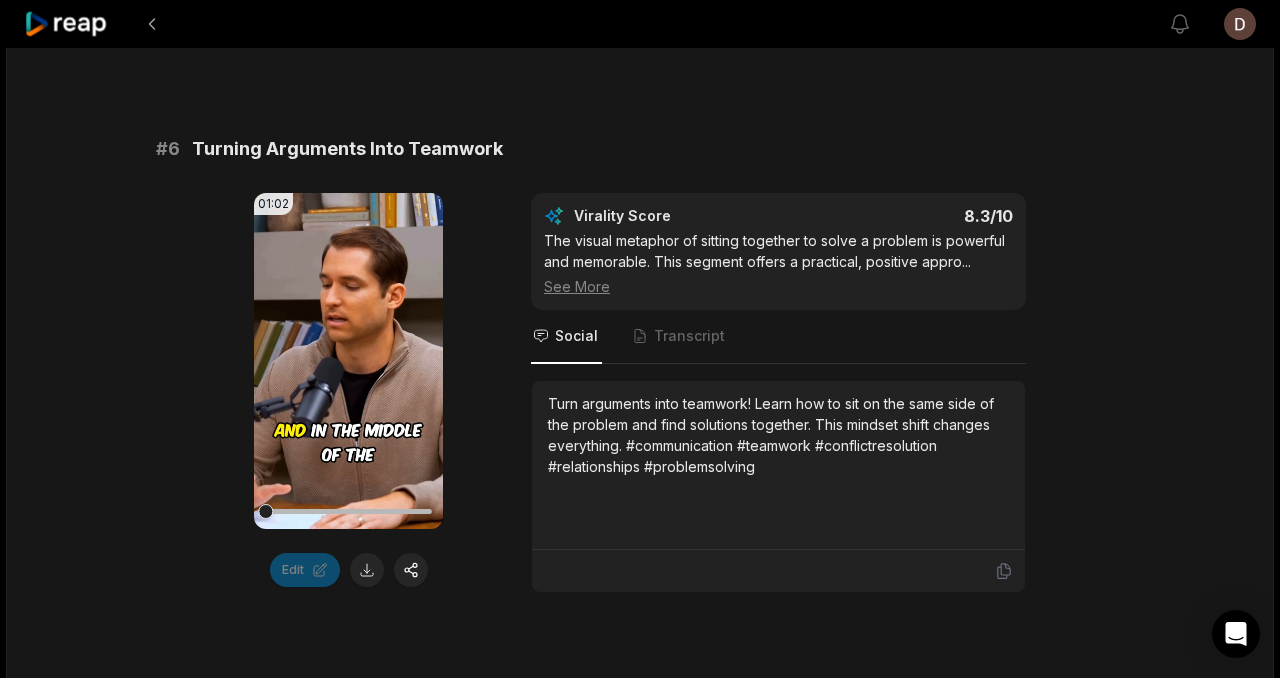scroll, scrollTop: 3201, scrollLeft: 0, axis: vertical 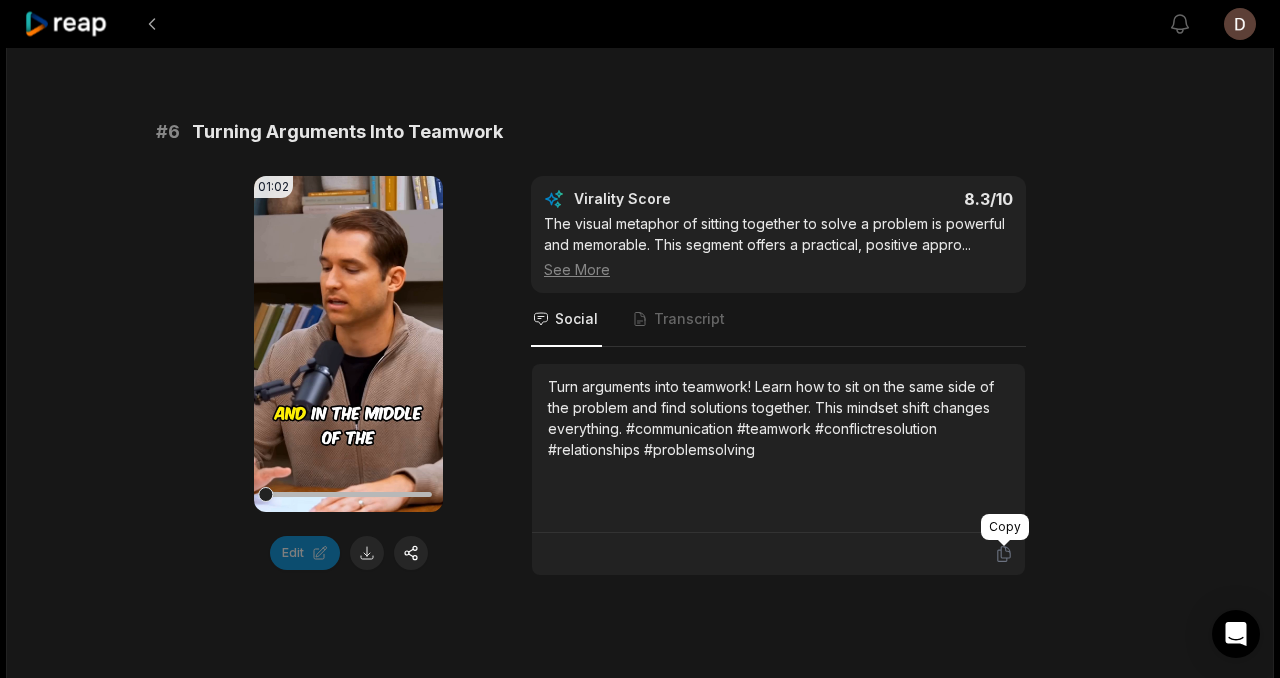 click 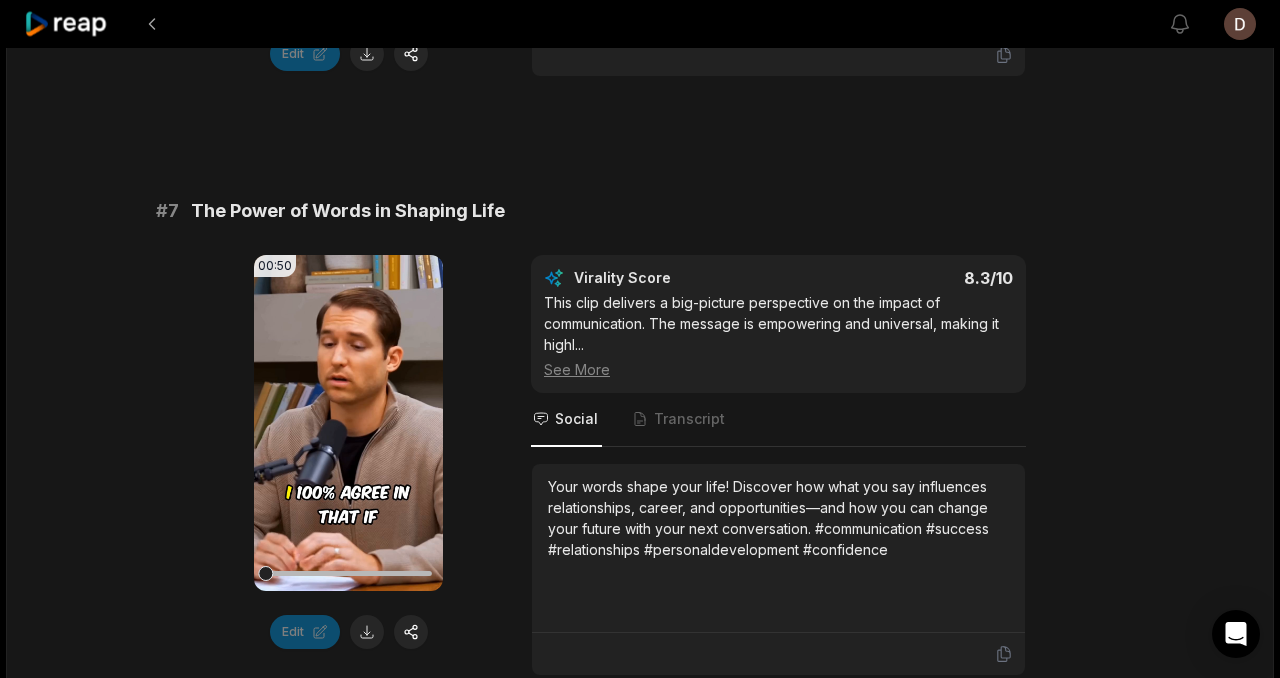 scroll, scrollTop: 3814, scrollLeft: 0, axis: vertical 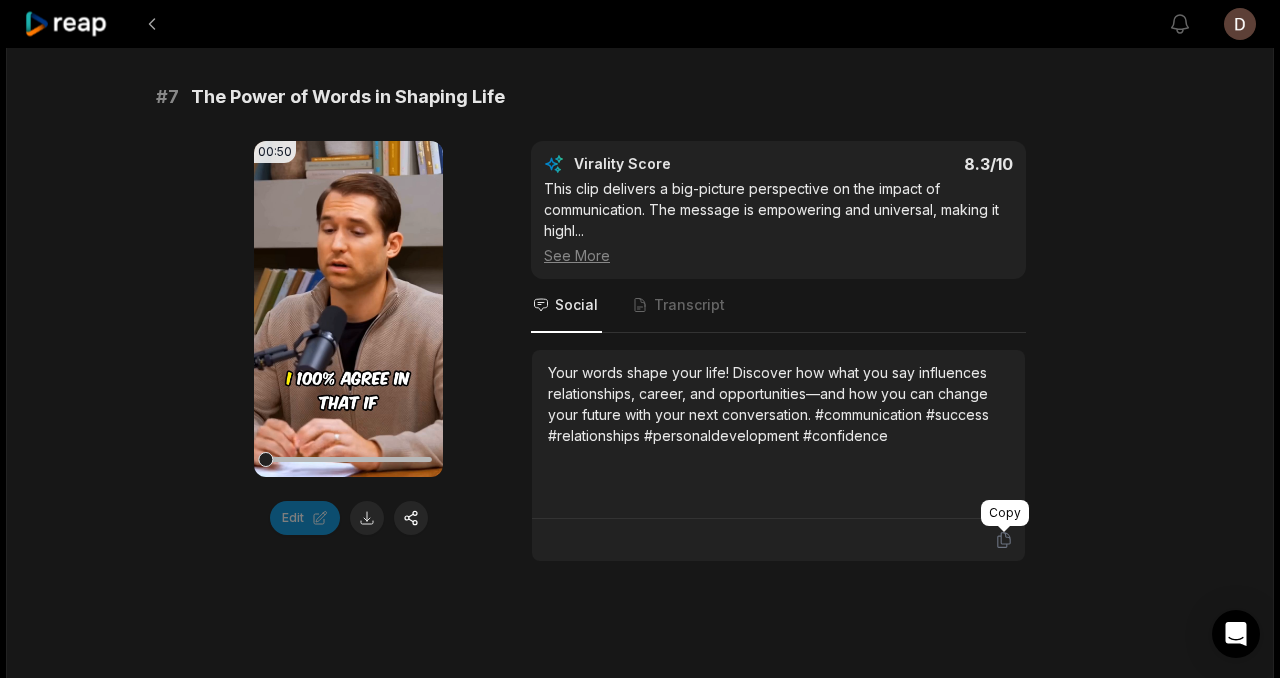 click 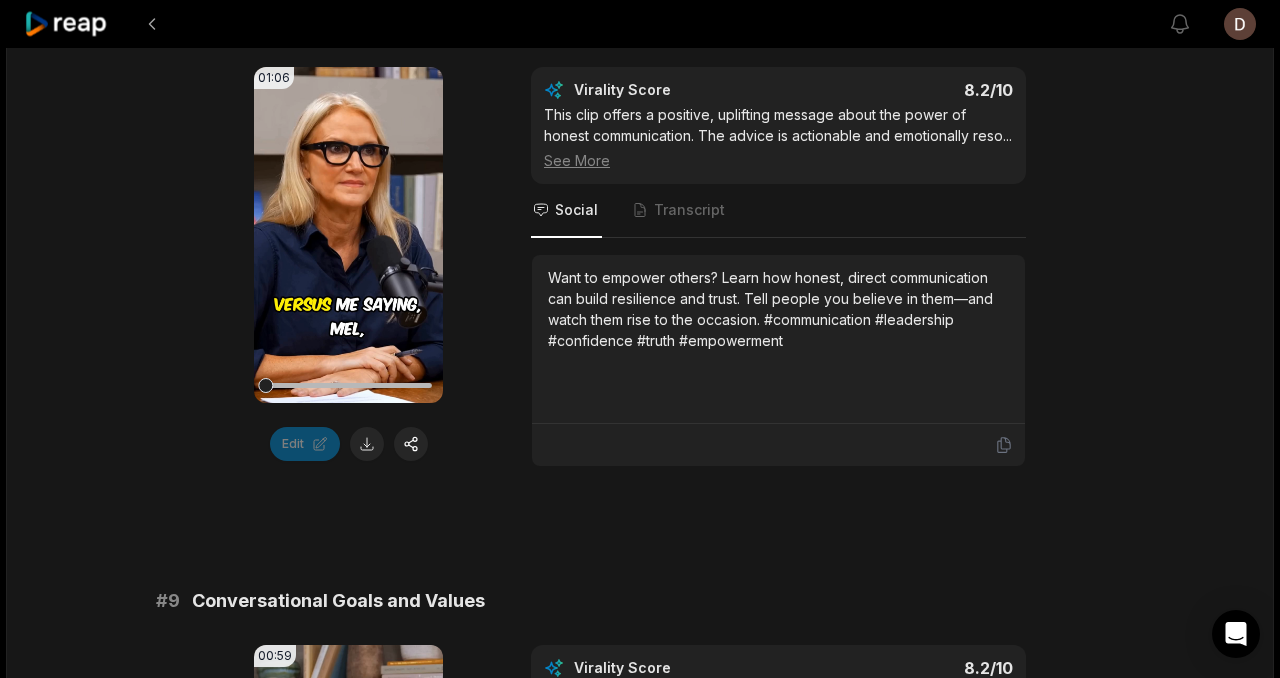scroll, scrollTop: 4489, scrollLeft: 0, axis: vertical 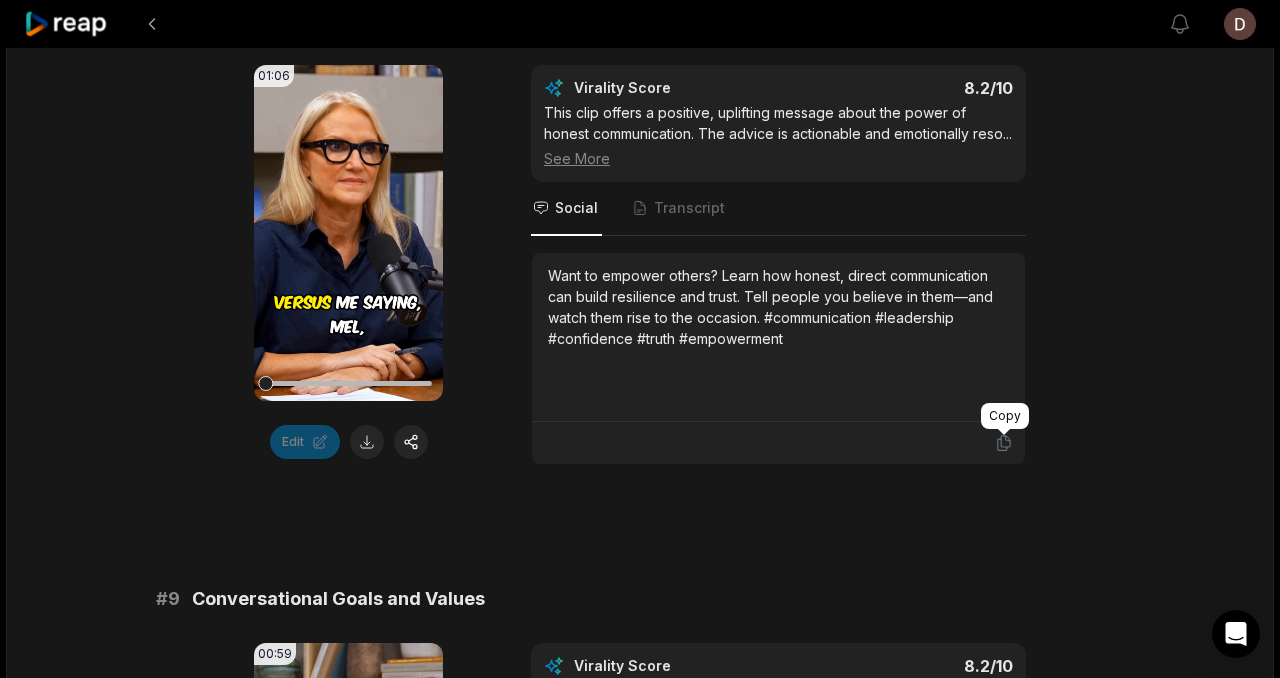 click 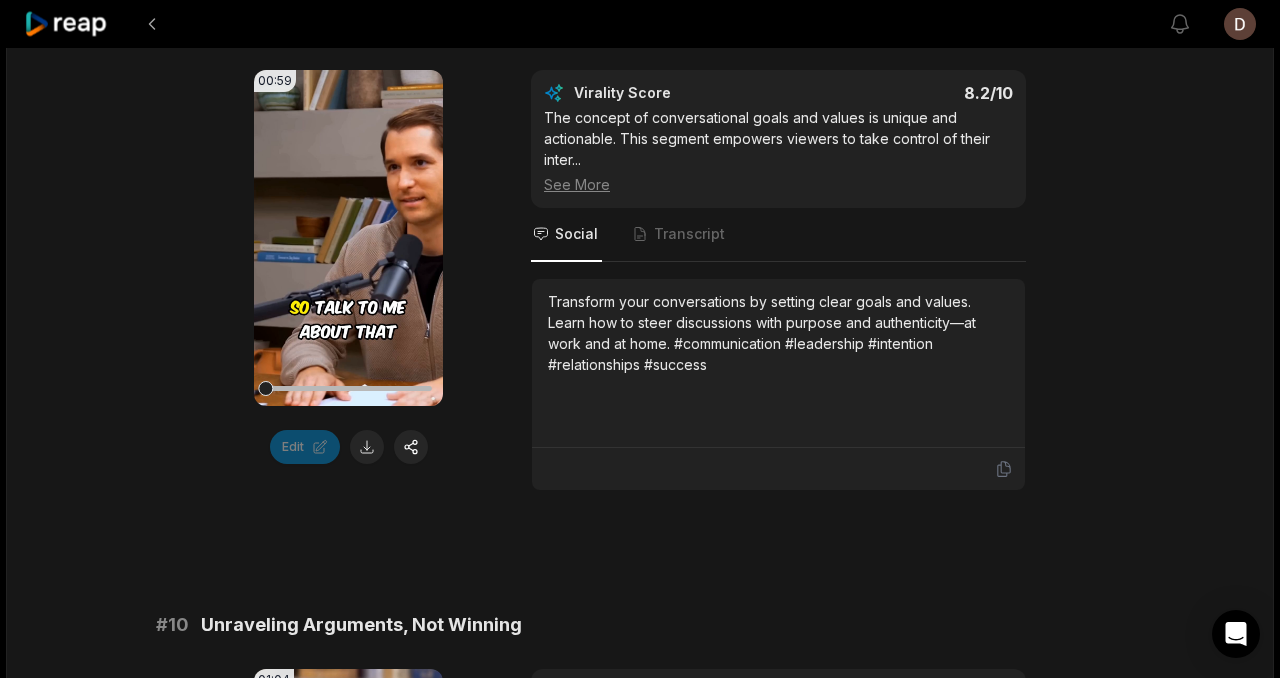 scroll, scrollTop: 5069, scrollLeft: 0, axis: vertical 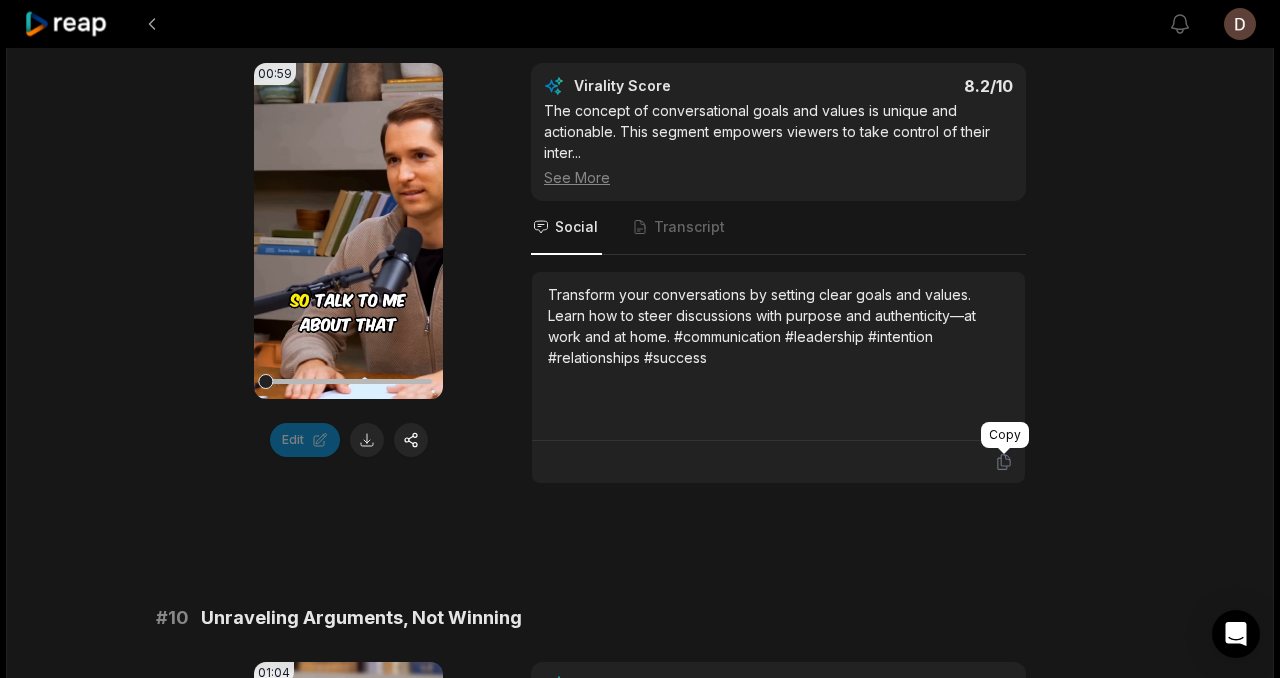 click 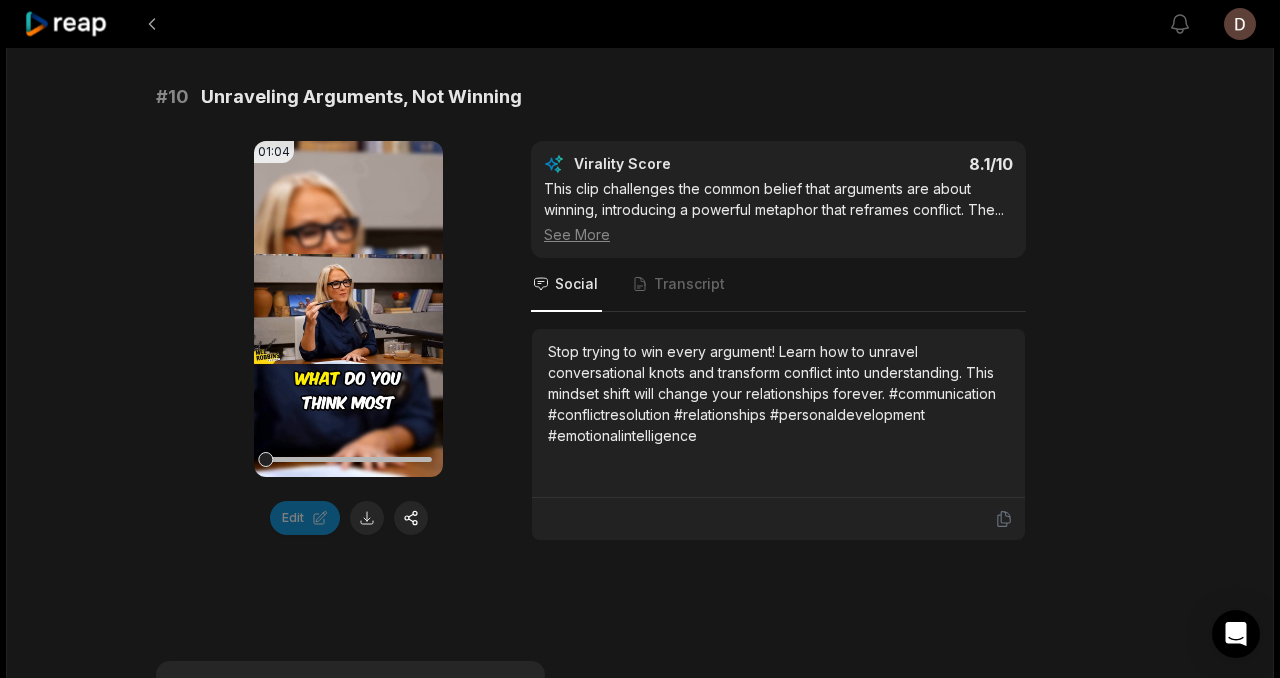 scroll, scrollTop: 5594, scrollLeft: 0, axis: vertical 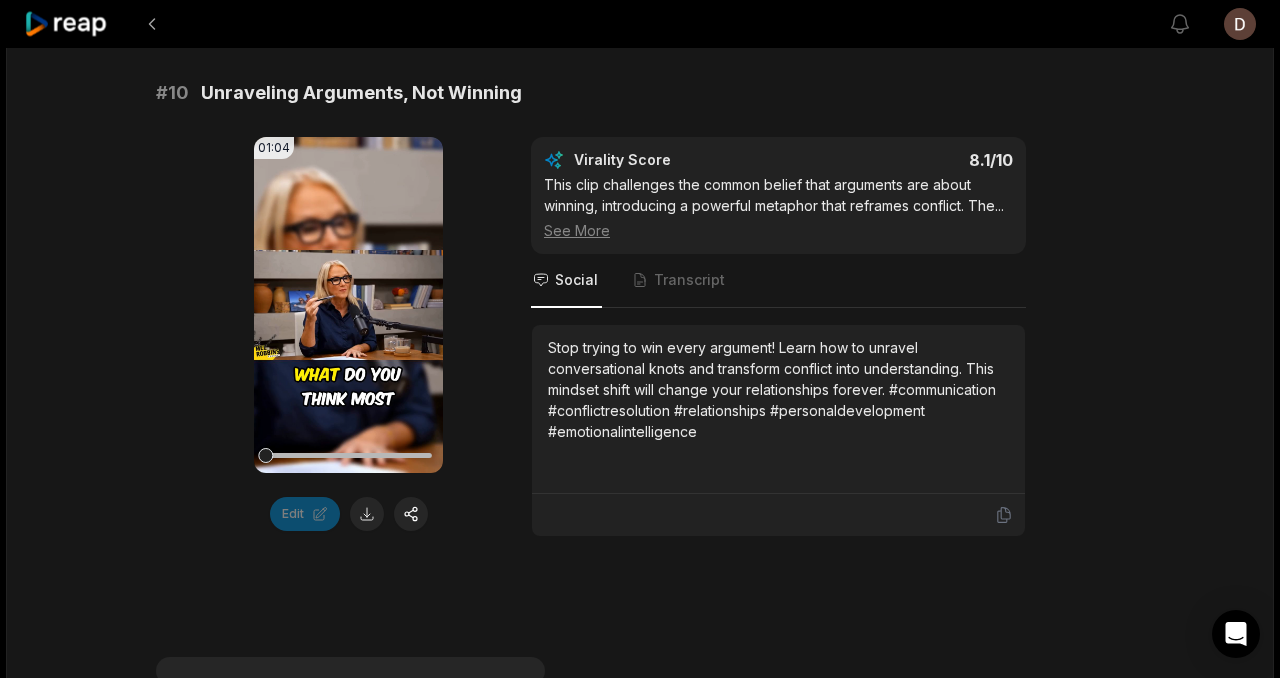 click at bounding box center [778, 515] 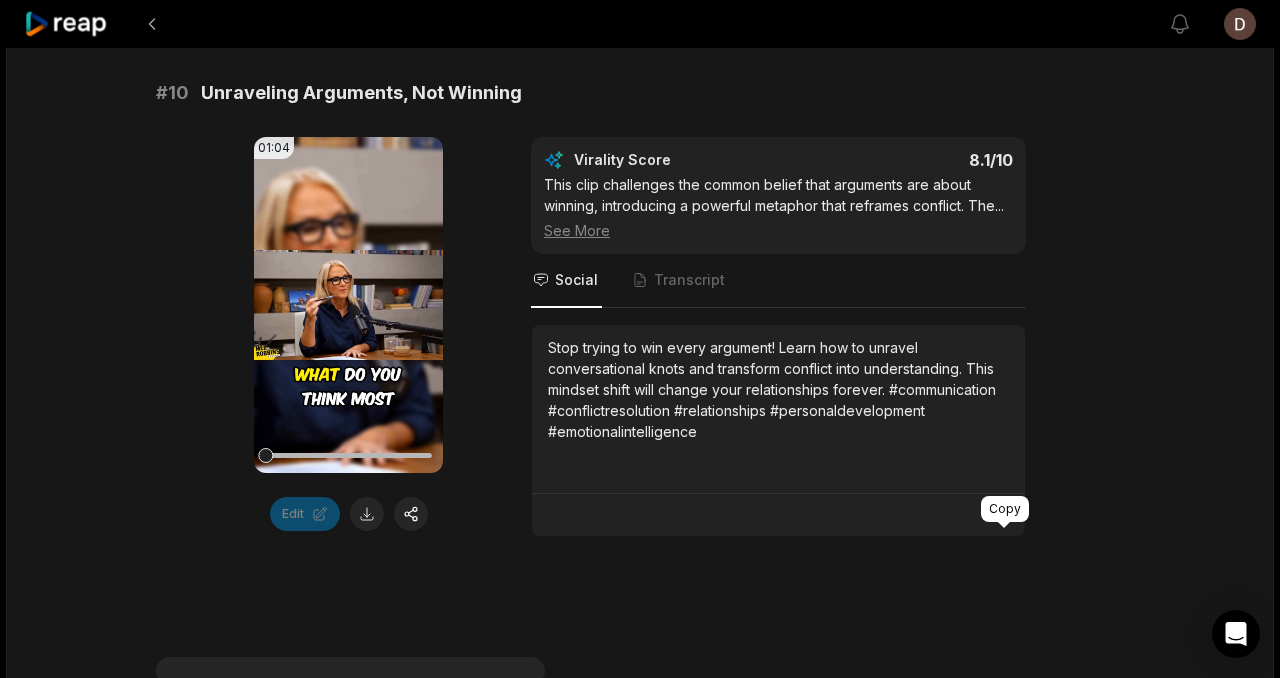 click 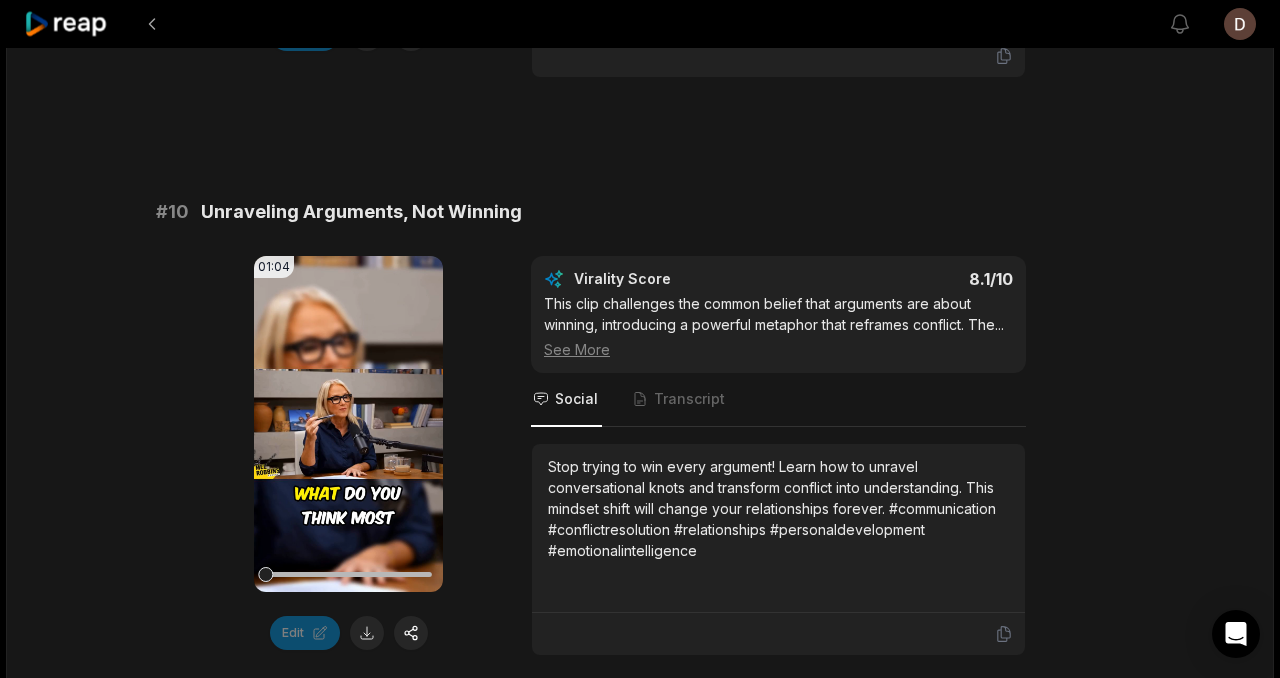 scroll, scrollTop: 5400, scrollLeft: 0, axis: vertical 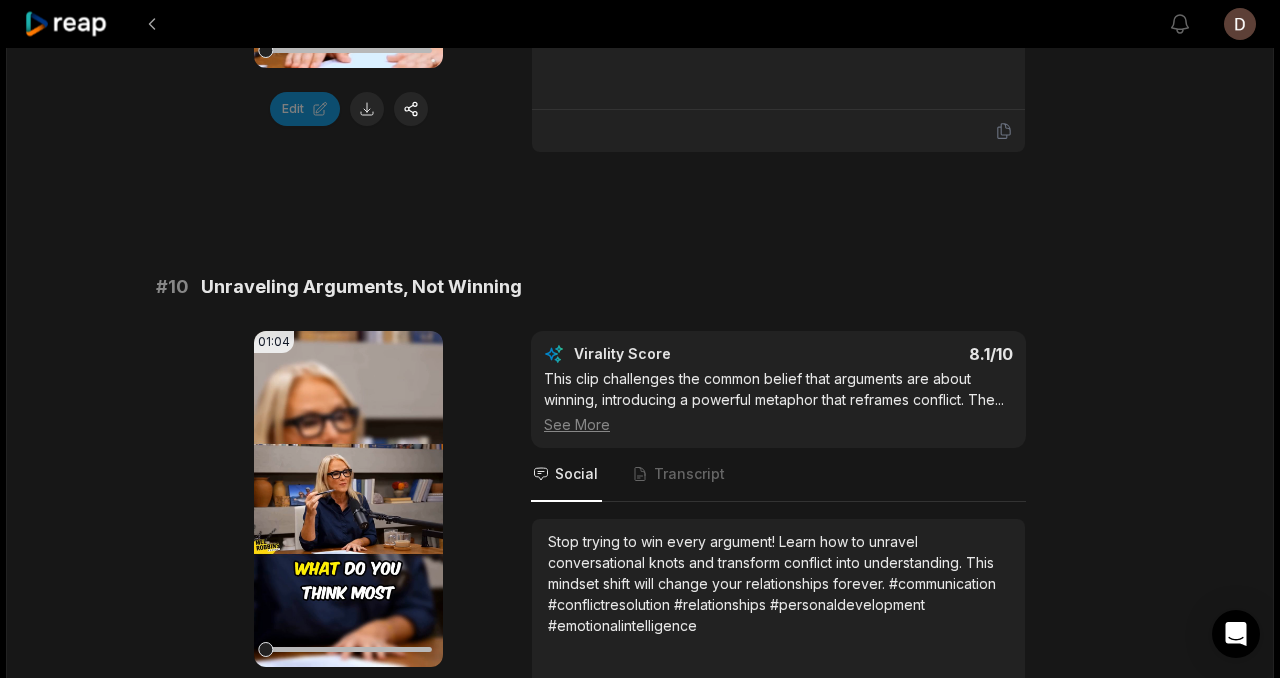 click 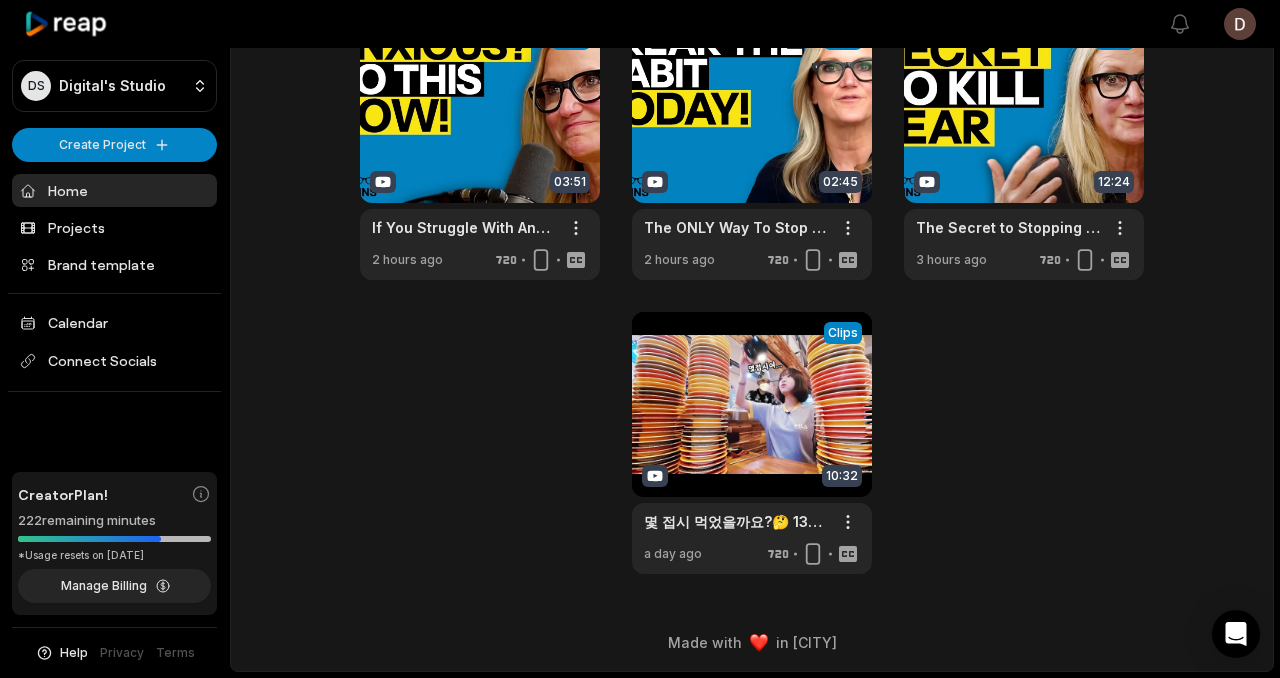 scroll, scrollTop: 0, scrollLeft: 0, axis: both 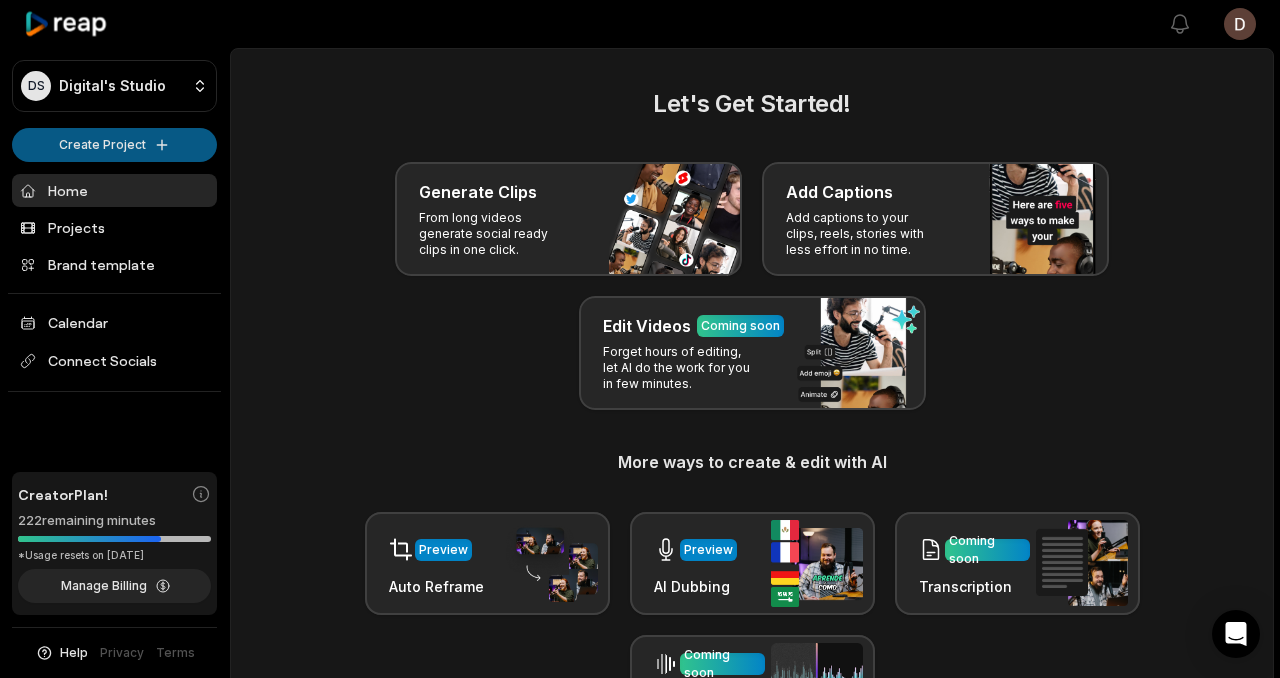 click on "DS Digital's Studio Create Project Home Projects Brand template Calendar Connect Socials Creator Plan! [NUMBER] remaining minutes *Usage resets on [DATE] Manage Billing Help Privacy Terms Open sidebar View notifications Open user menu Let's Get Started! Generate Clips From long videos generate social ready clips in one click. Add Captions Add captions to your clips, reels, stories with less effort in no time. Edit Videos Coming soon Forget hours of editing, let AI do the work for you in few minutes. More ways to create & edit with AI Preview Auto Reframe Preview AI Dubbing Coming soon Transcription Coming soon Noise removal Recent Projects View all Processing Clips [TIME] Communicate with Confidence: The Blueprint for Mastering Every Conversation Open options [TIME] View Clips Clips [TIME] If You Struggle With Anxiety, This Mind Trick Will Change Your Life | Mel Robbins Open options [TIME] View Clips Clips [TIME] The ONLY Way To Stop Procrastinating | Mel Robbins Open options [TIME] Clips" at bounding box center (640, 339) 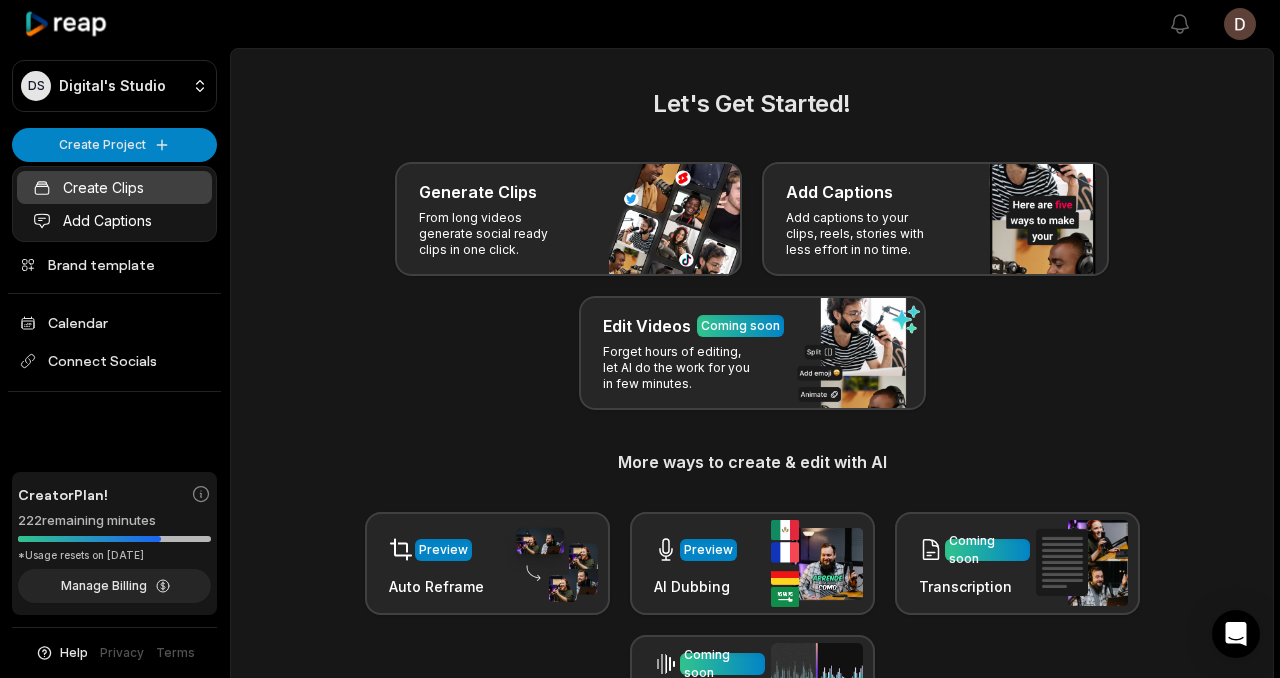 click on "Create Clips" at bounding box center [114, 187] 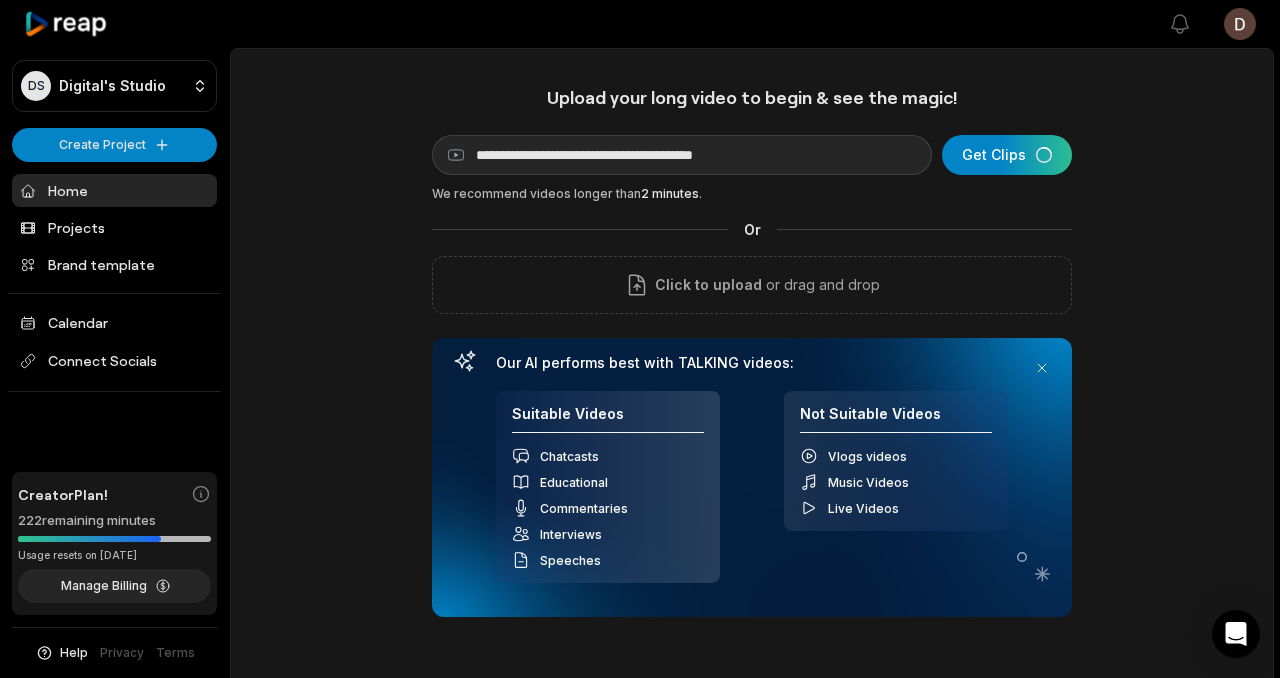 scroll, scrollTop: 0, scrollLeft: 0, axis: both 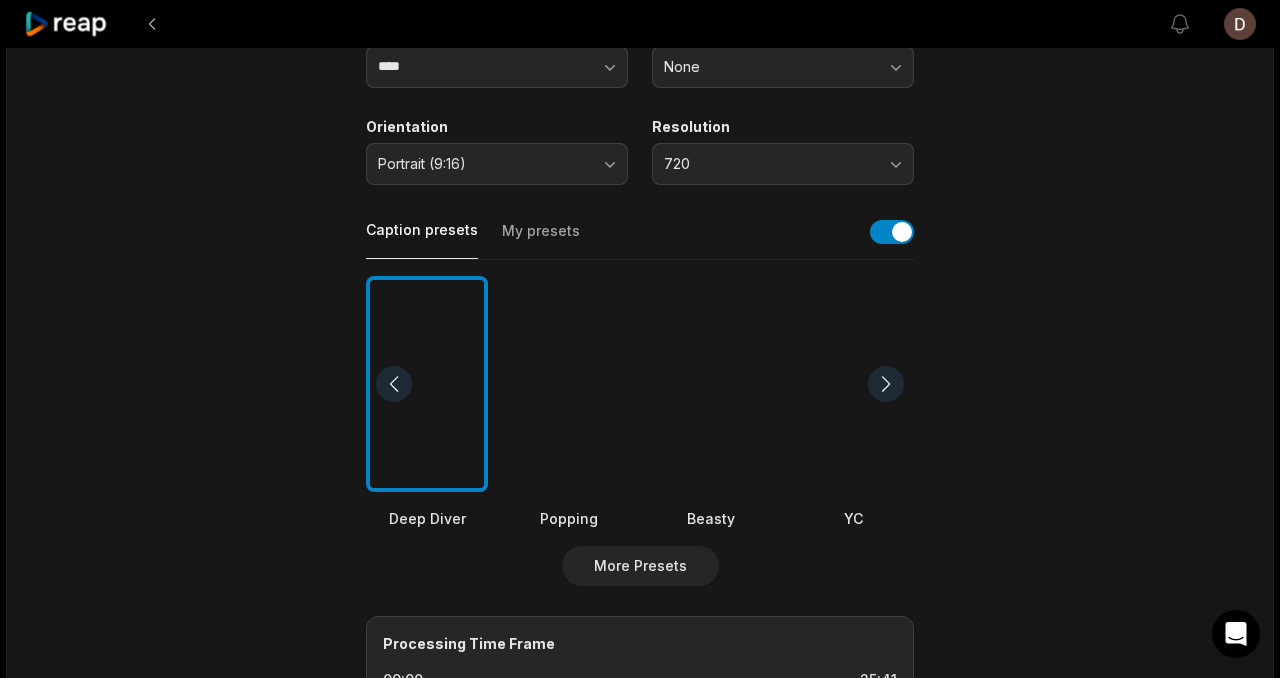 click at bounding box center [711, 384] 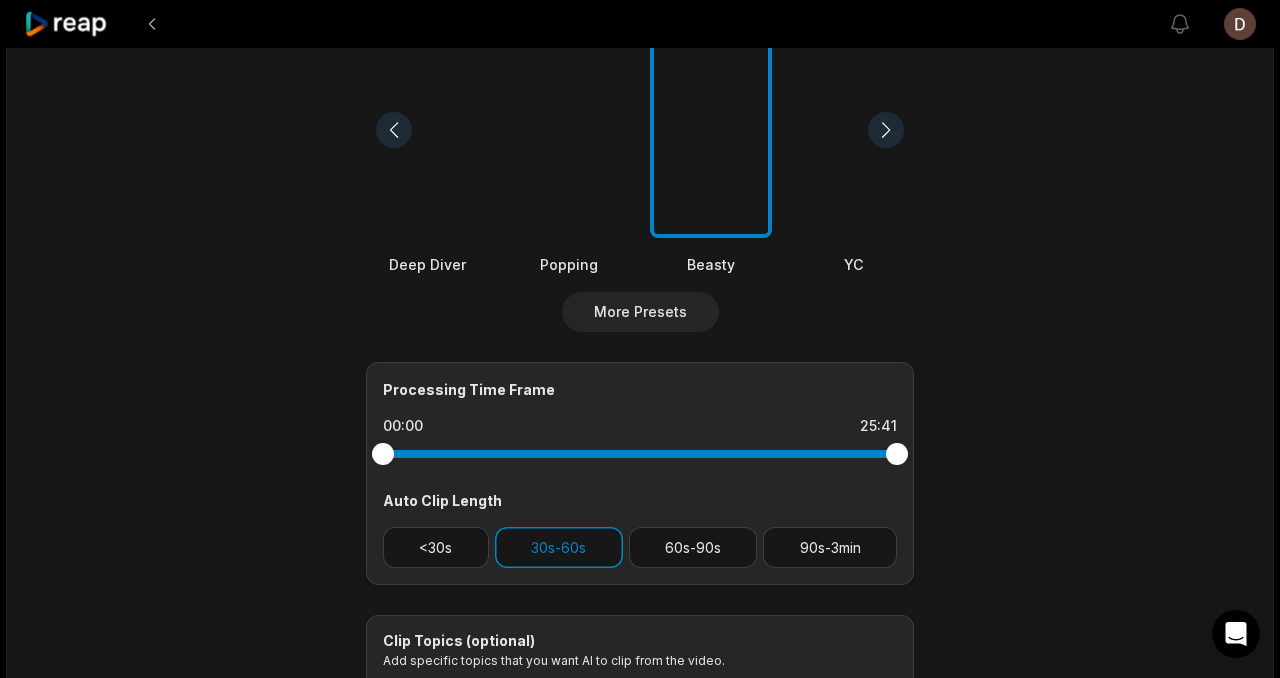 scroll, scrollTop: 679, scrollLeft: 0, axis: vertical 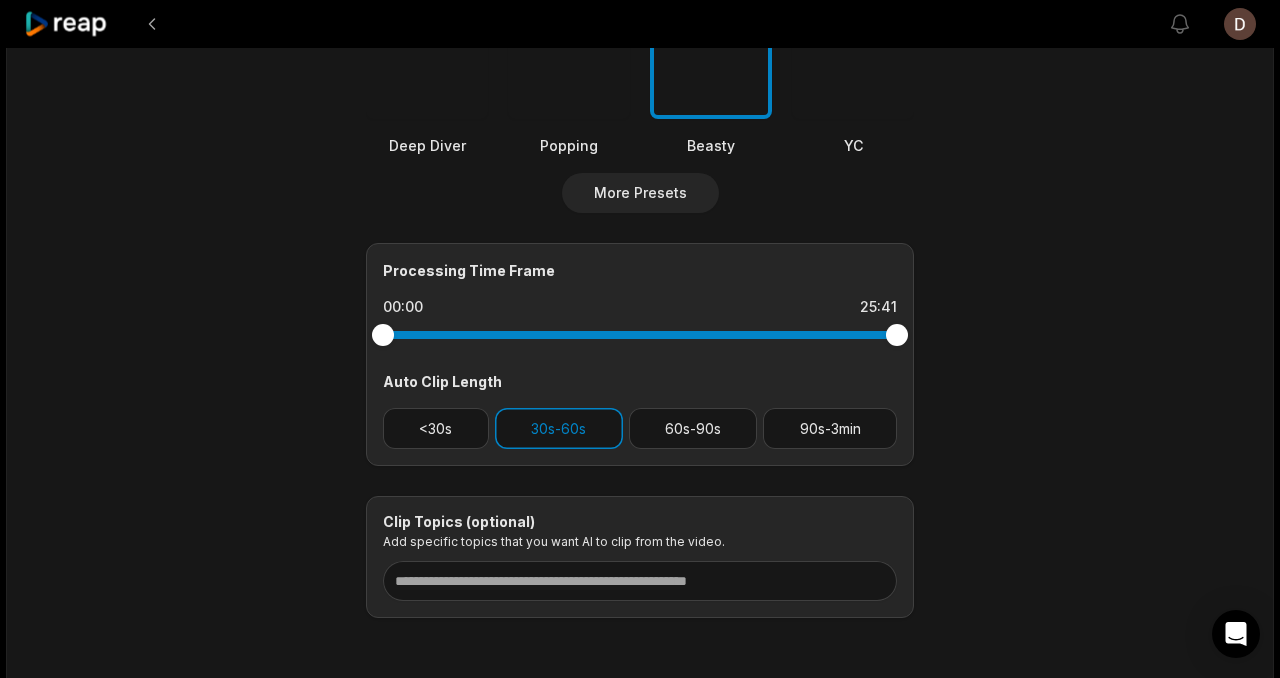 click at bounding box center [640, 335] 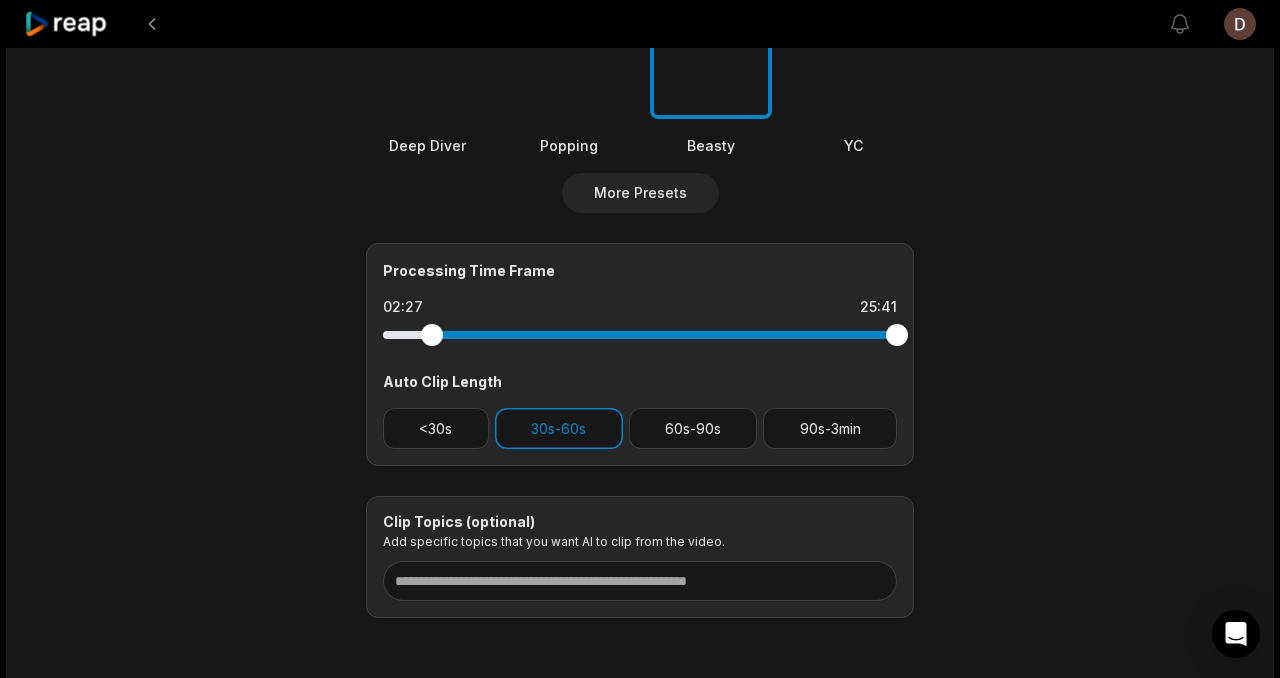 click at bounding box center [640, 335] 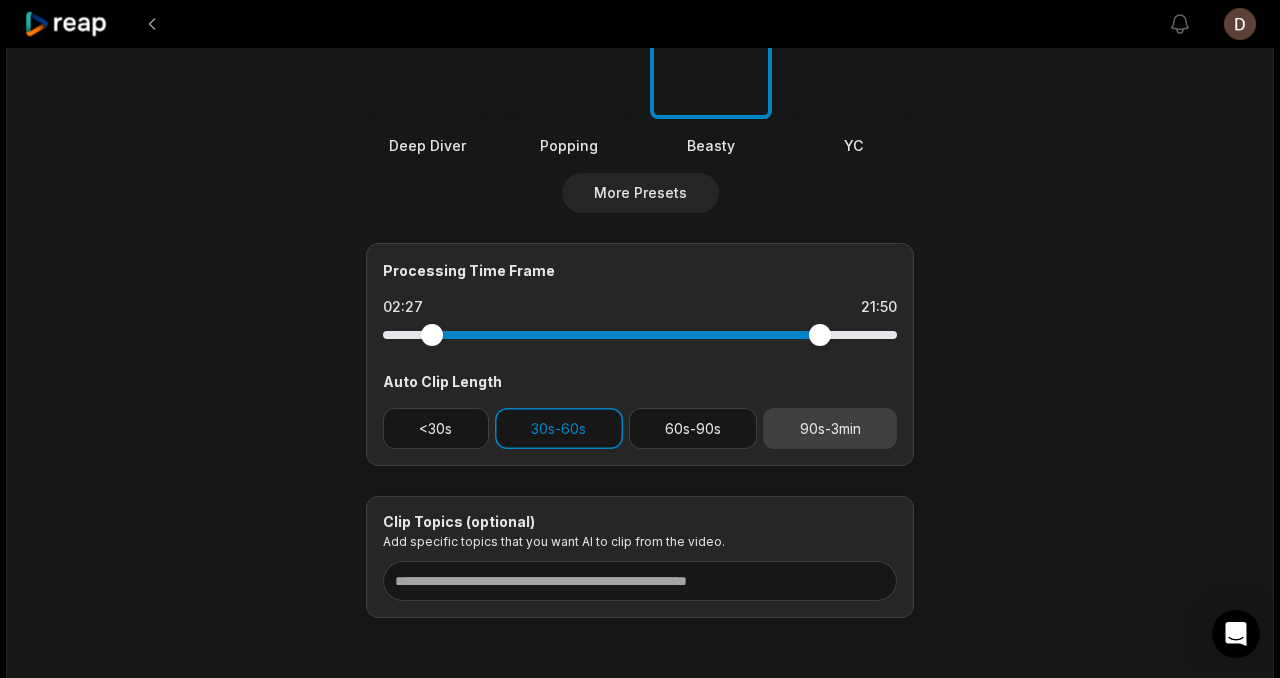 click on "90s-3min" at bounding box center (830, 428) 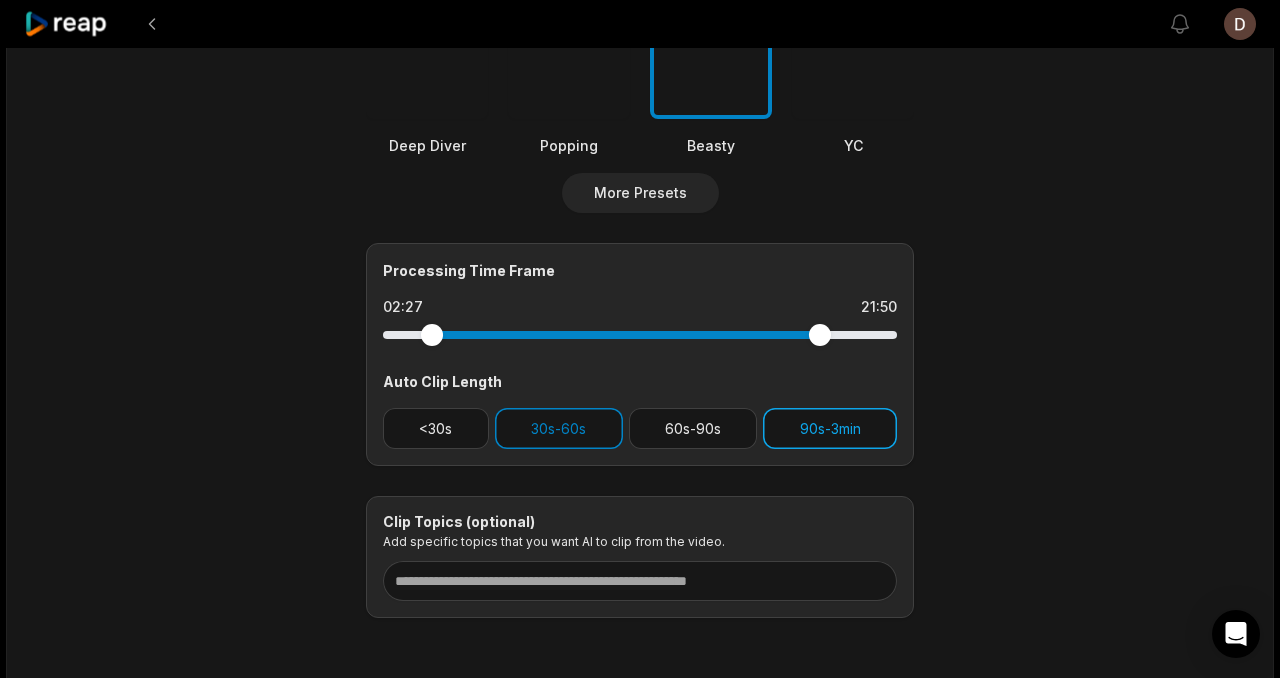 click on "90s-3min" at bounding box center (830, 428) 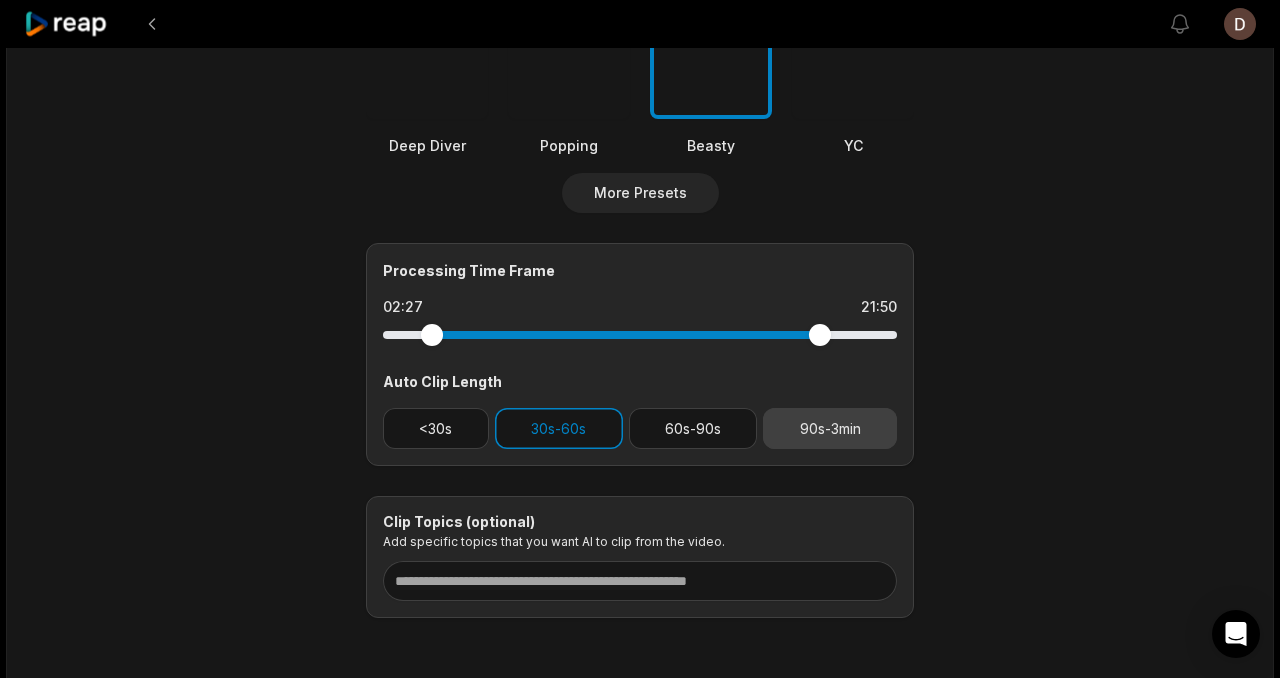 click on "90s-3min" at bounding box center [830, 428] 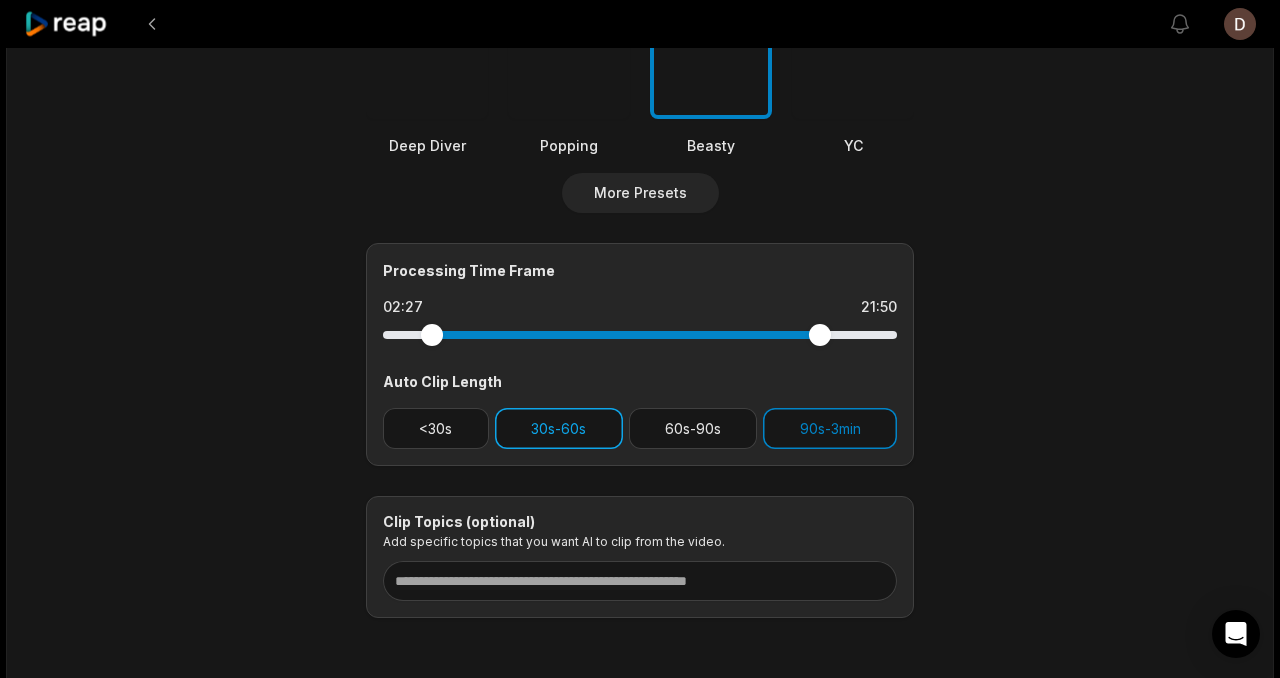 click on "30s-60s" at bounding box center (559, 428) 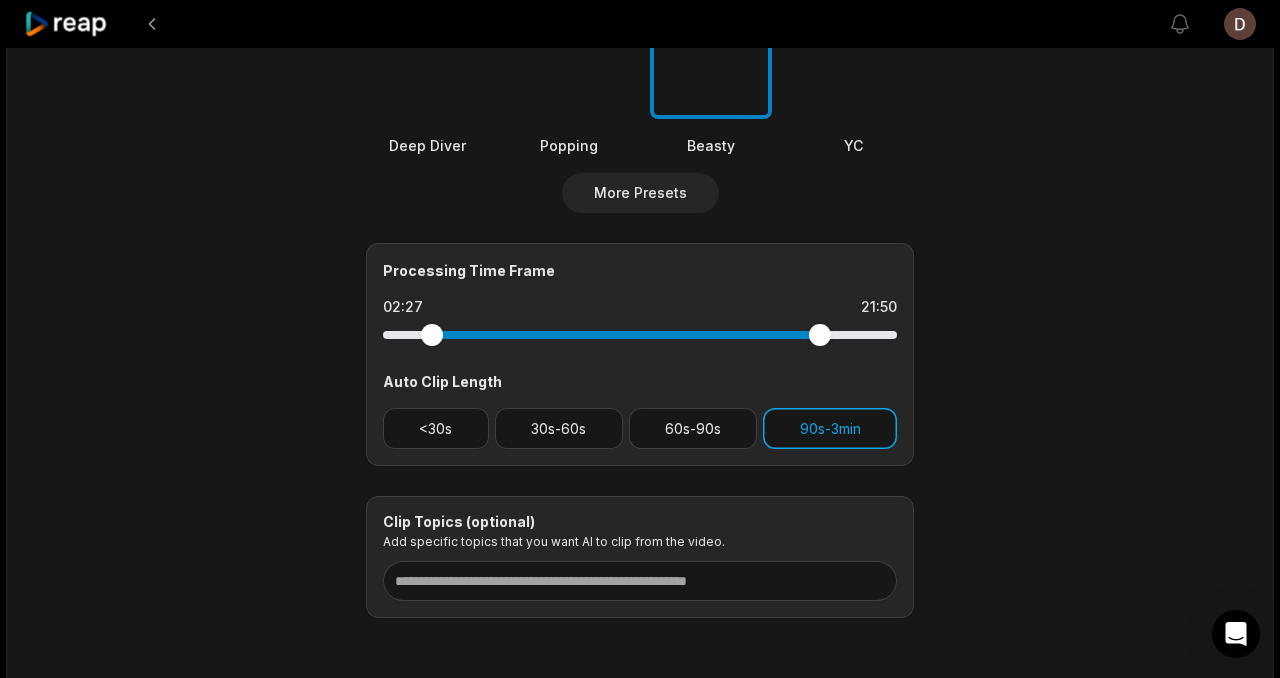 click on "90s-3min" at bounding box center (830, 428) 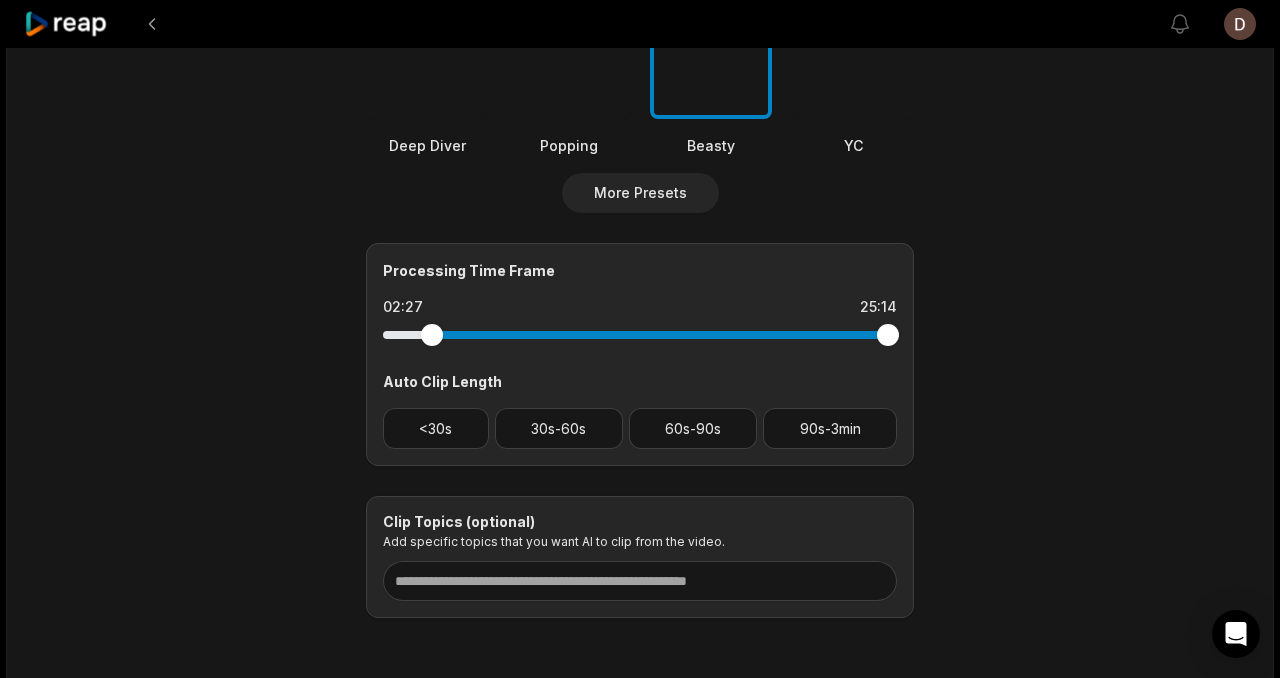 click at bounding box center [640, 335] 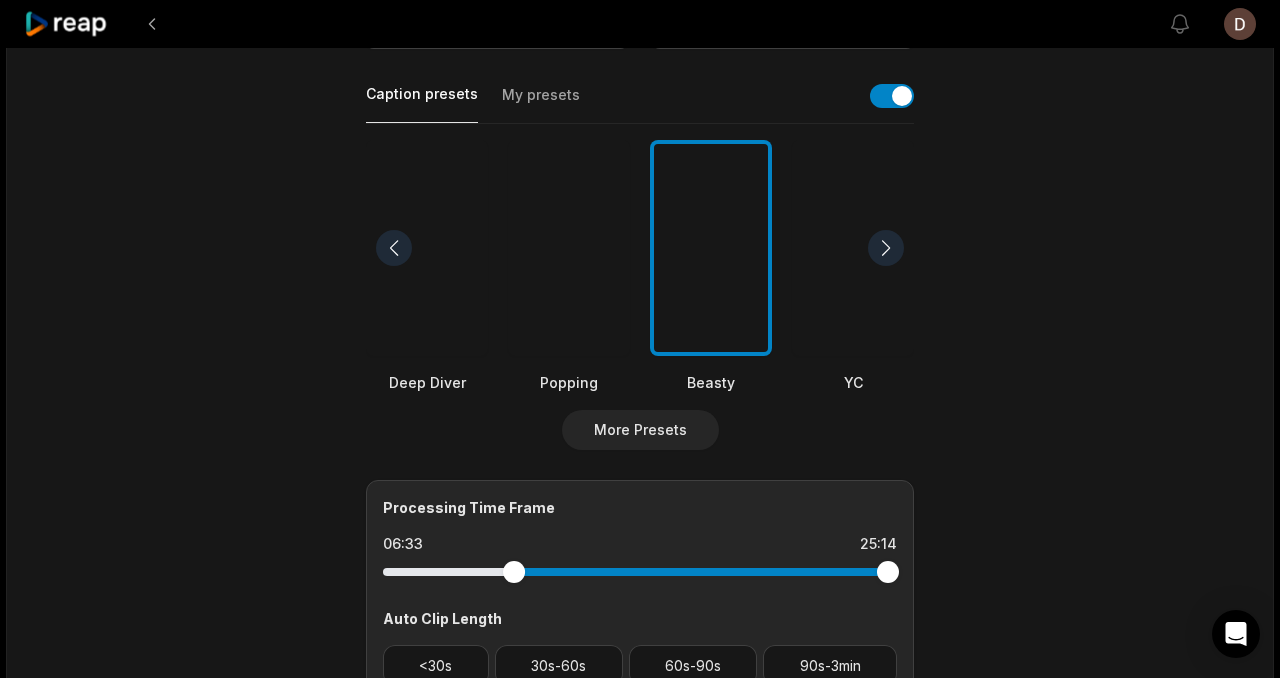 scroll, scrollTop: 0, scrollLeft: 0, axis: both 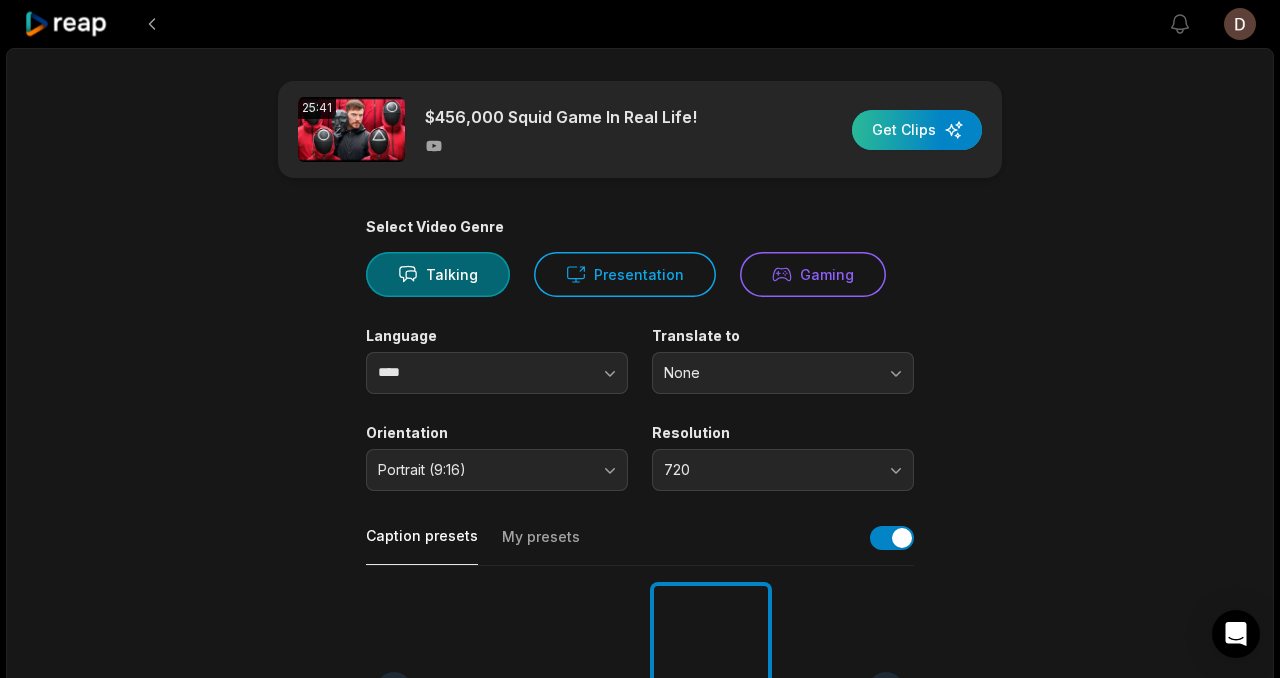 click at bounding box center [917, 130] 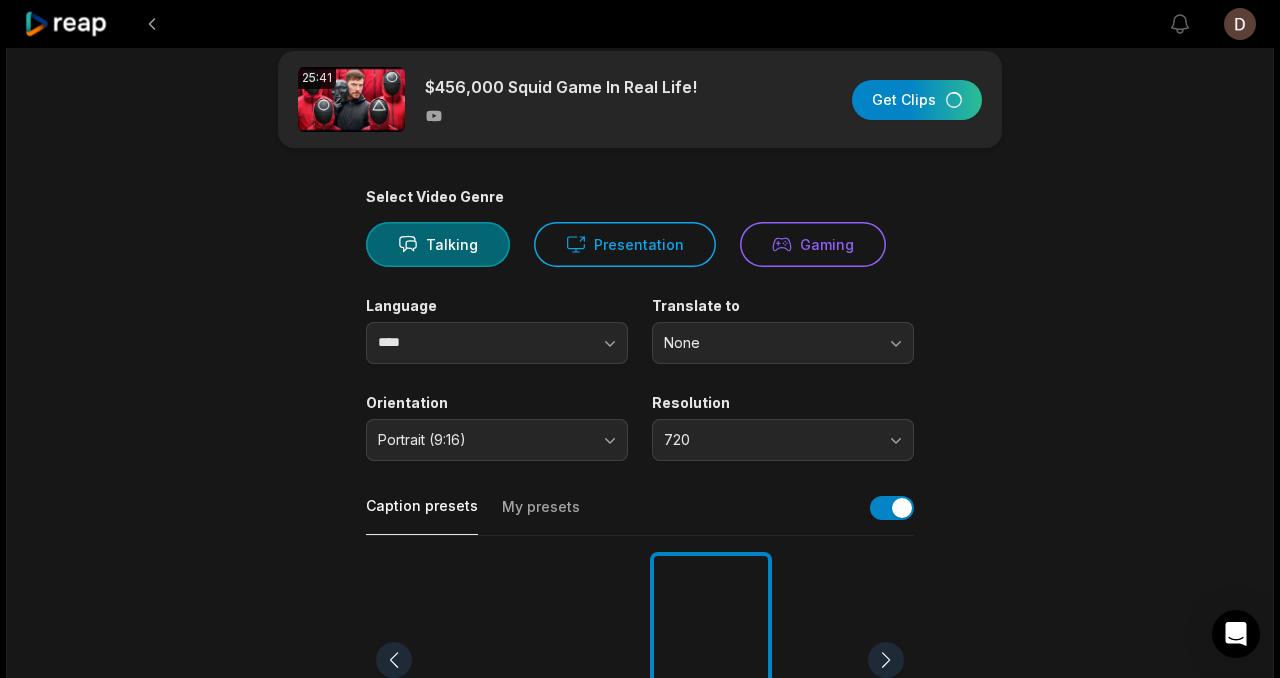 scroll, scrollTop: 0, scrollLeft: 0, axis: both 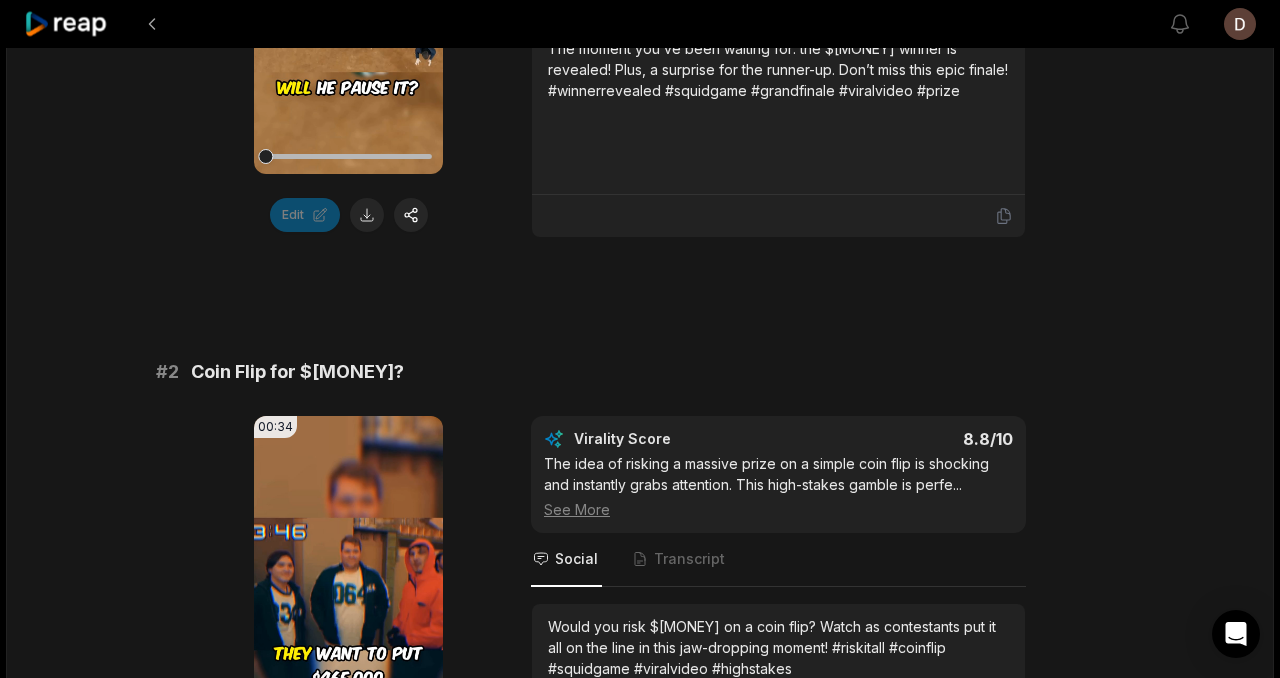 click 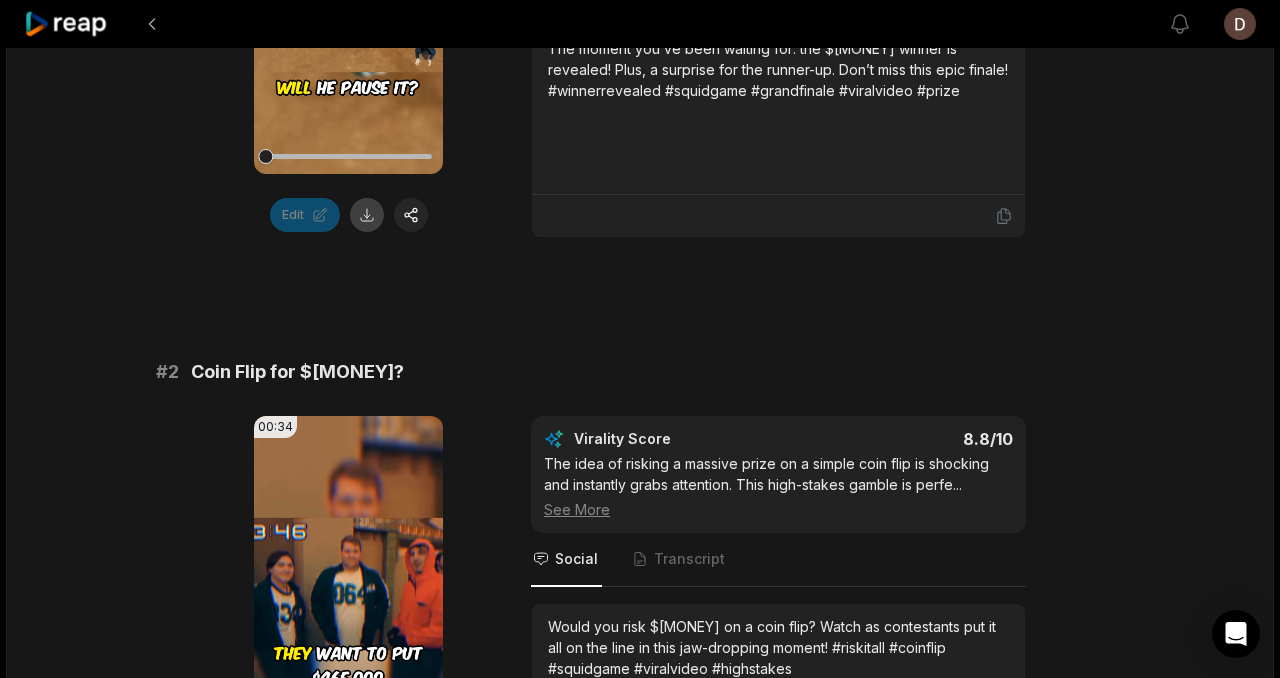 click at bounding box center (367, 215) 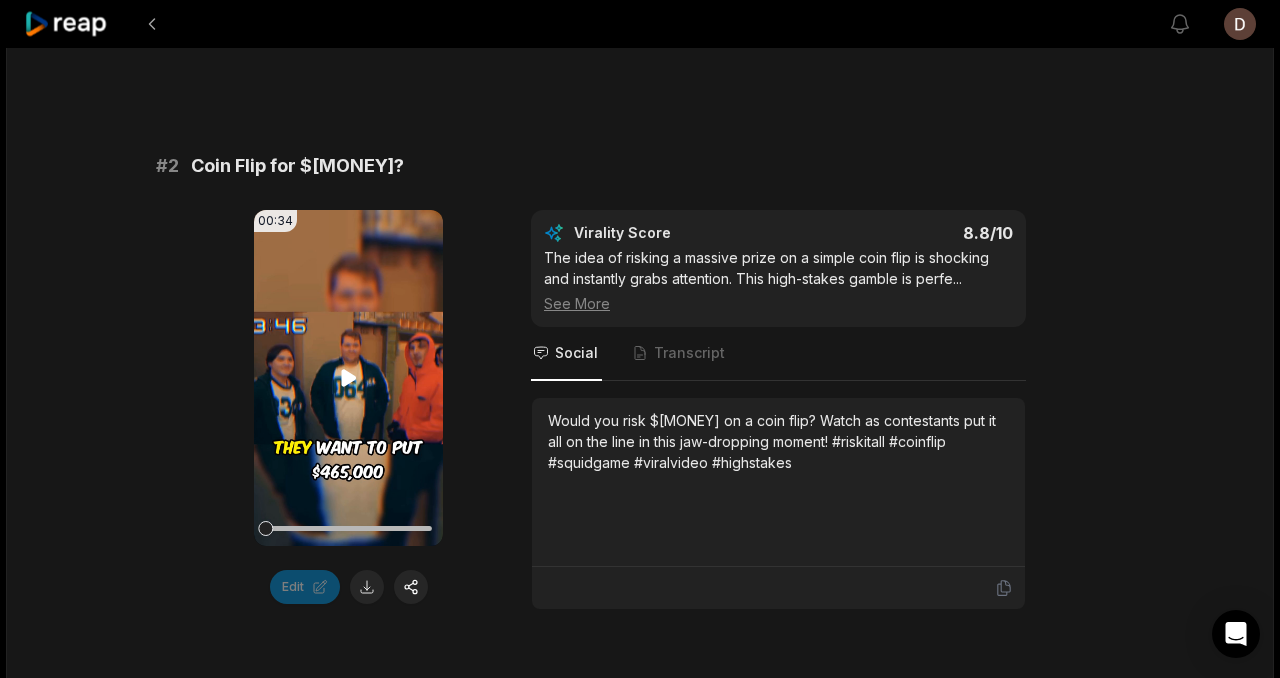 scroll, scrollTop: 826, scrollLeft: 0, axis: vertical 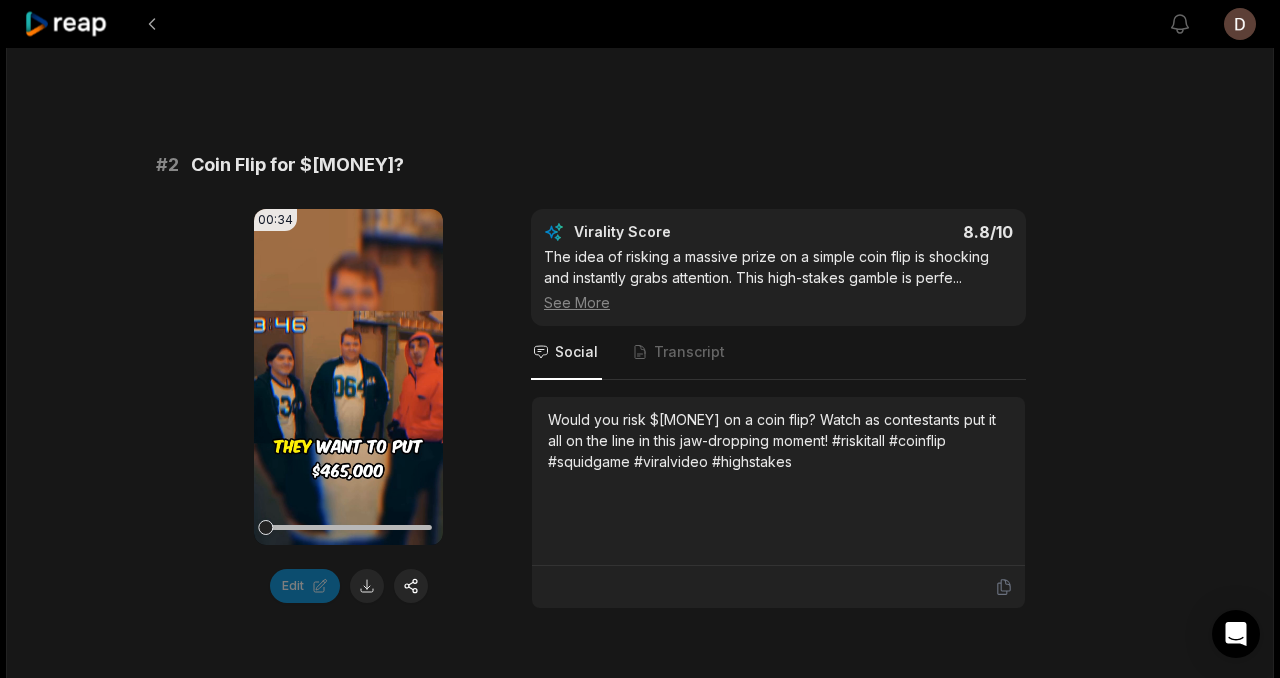 click 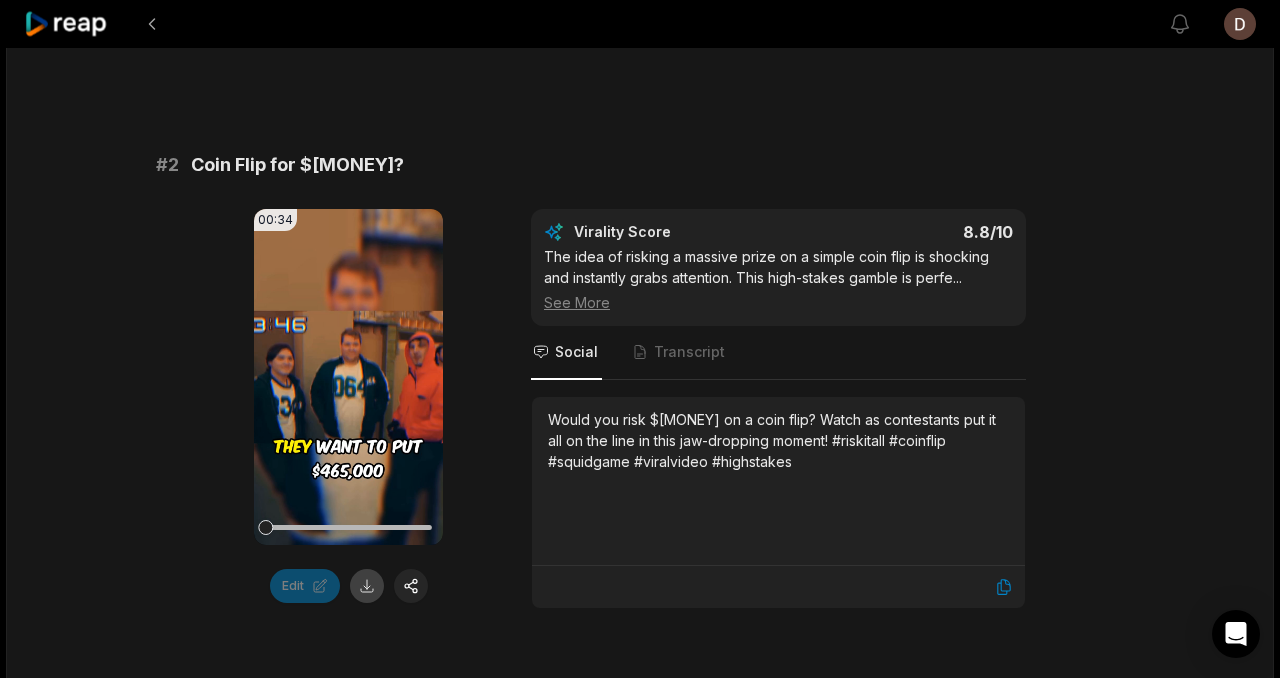 click at bounding box center (367, 586) 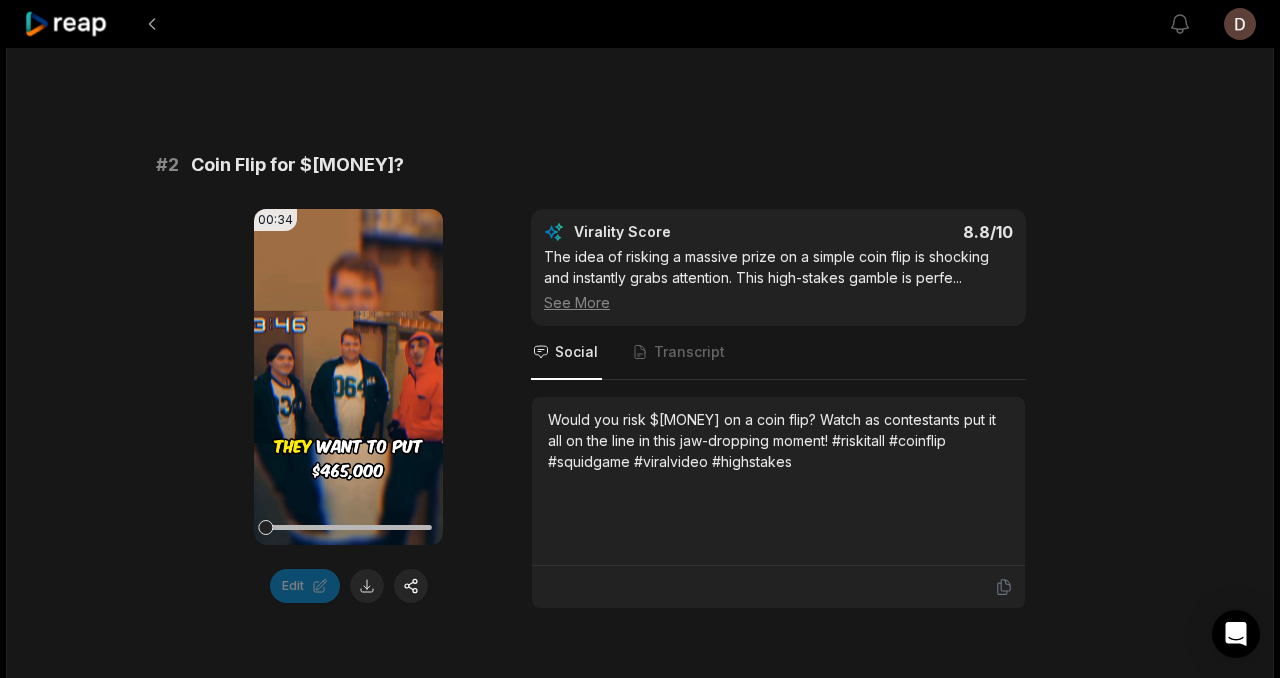 scroll, scrollTop: 1467, scrollLeft: 0, axis: vertical 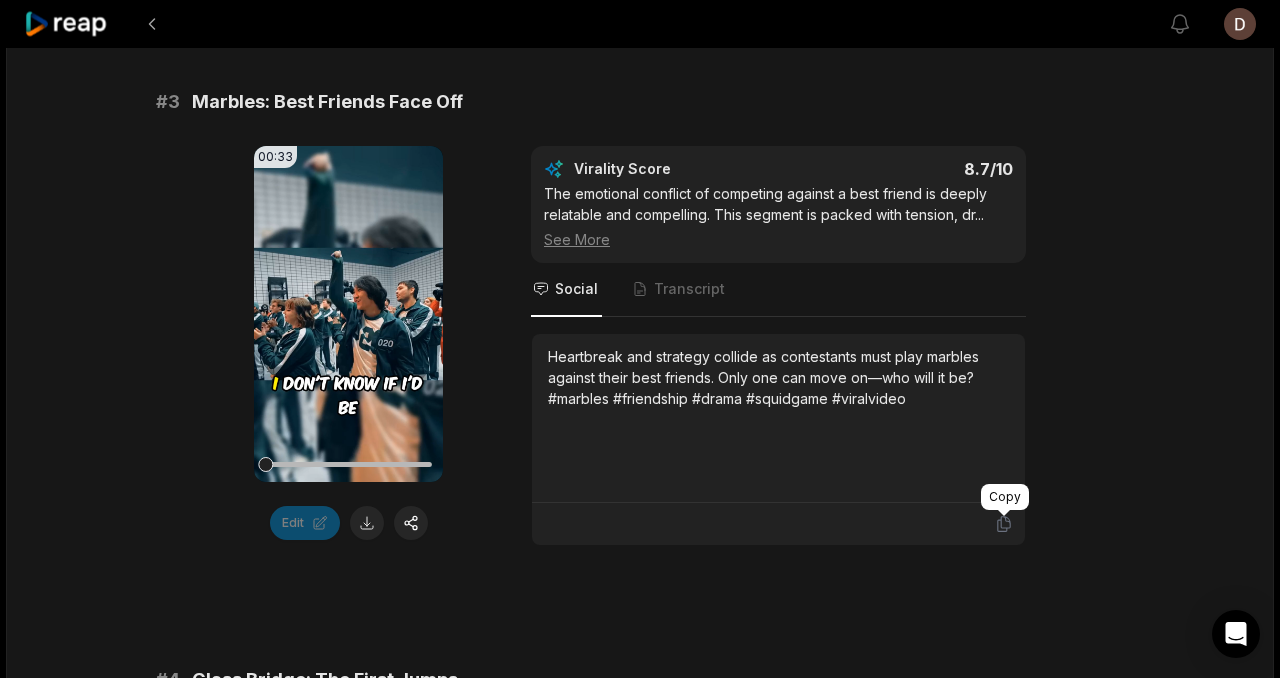 click 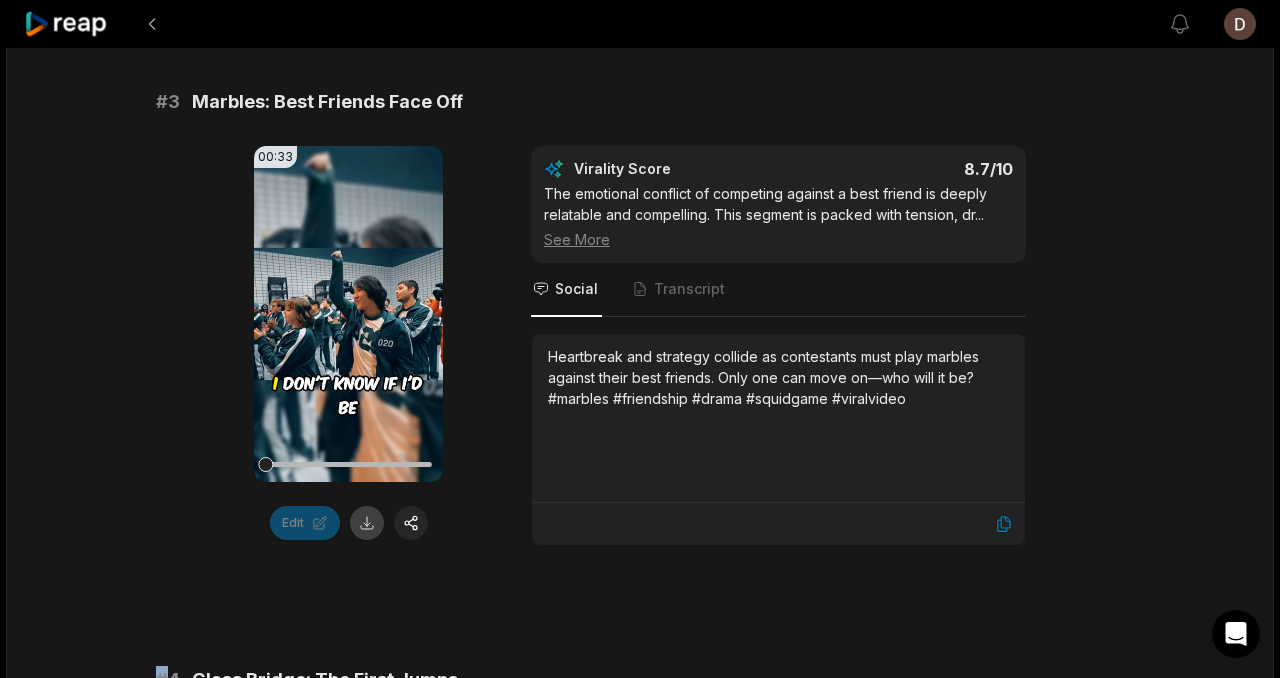 click at bounding box center (367, 523) 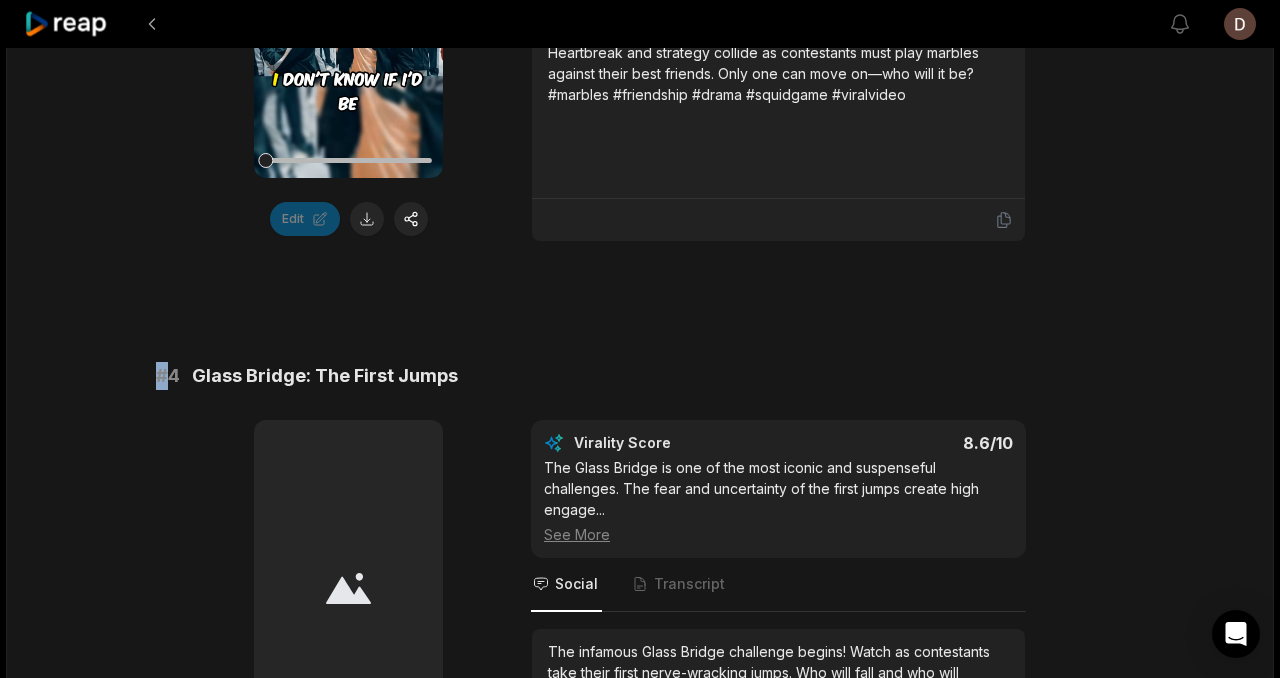 scroll, scrollTop: 2040, scrollLeft: 0, axis: vertical 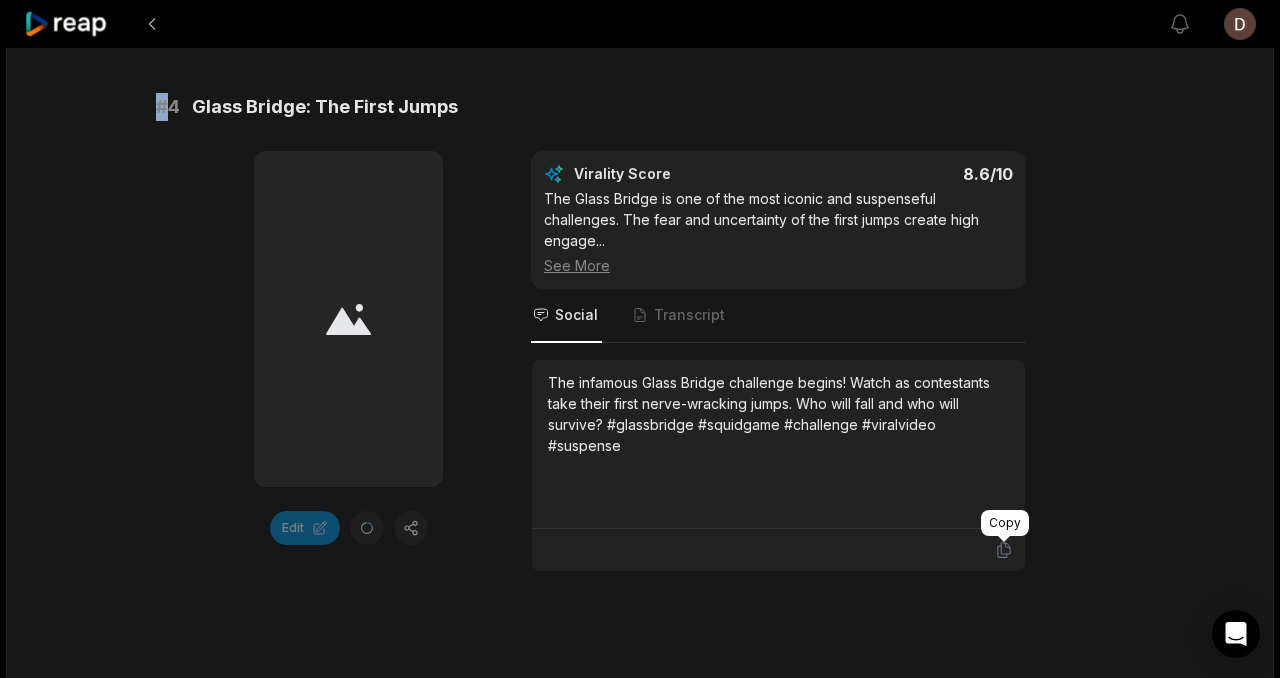 click 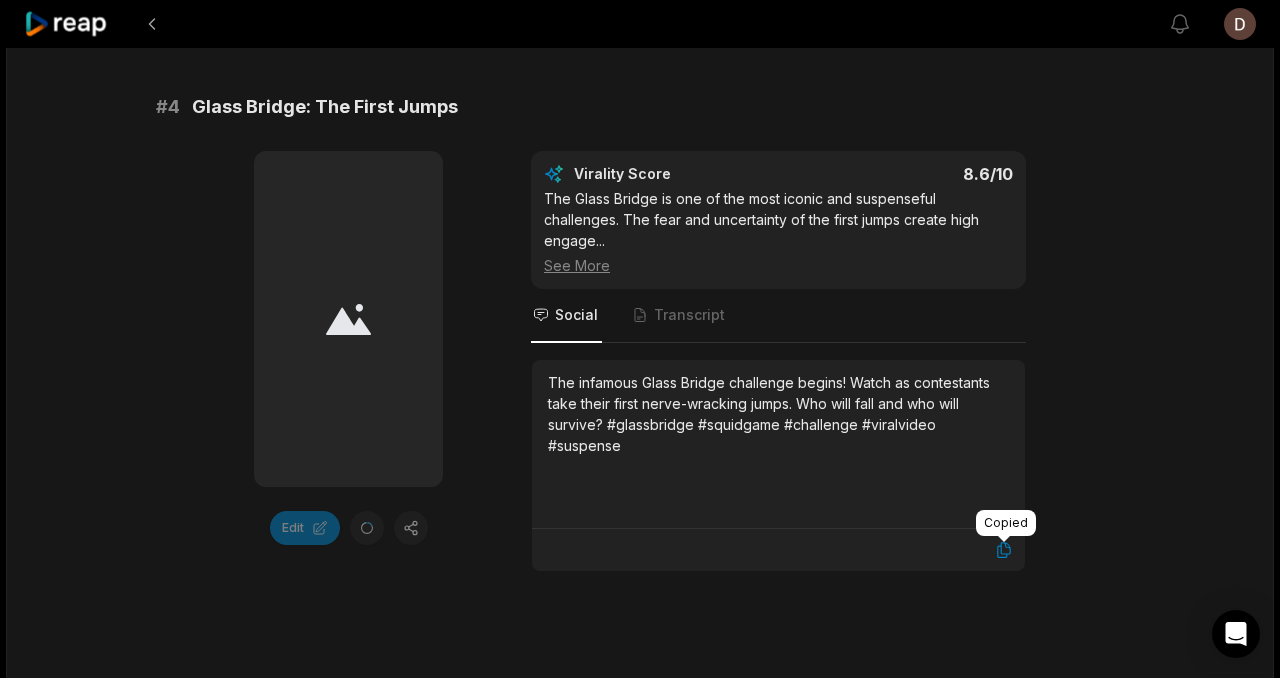 click 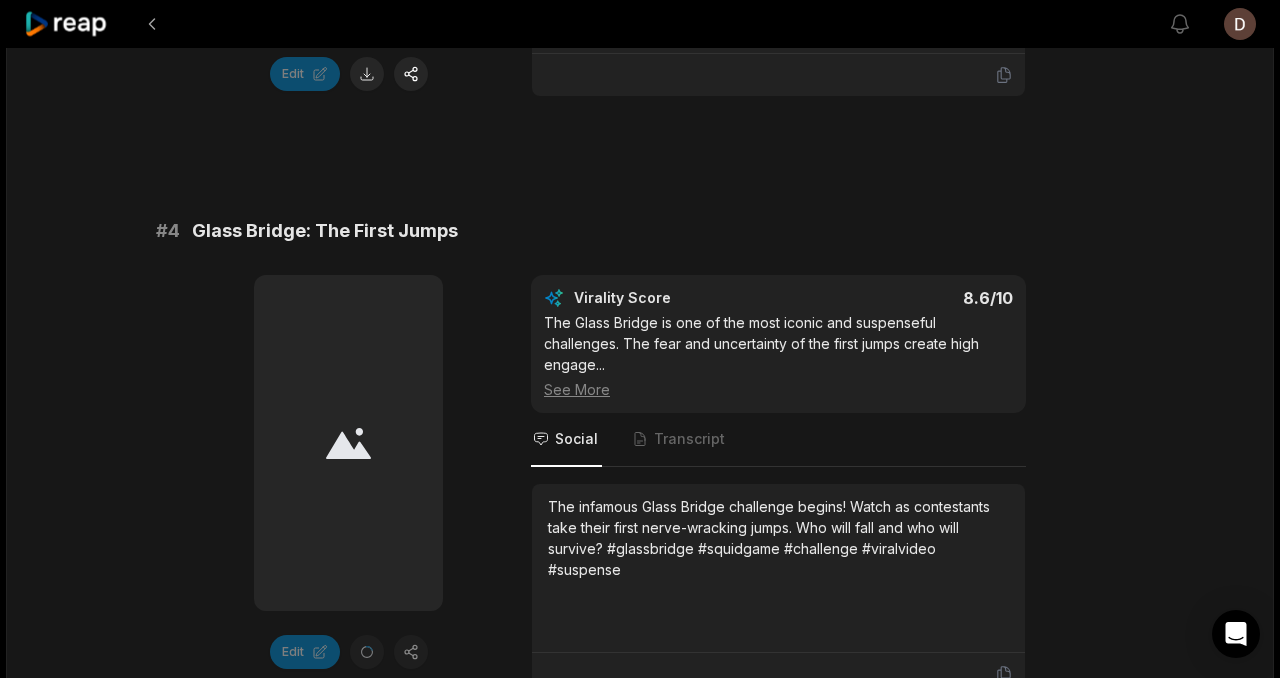 scroll, scrollTop: 1923, scrollLeft: 0, axis: vertical 